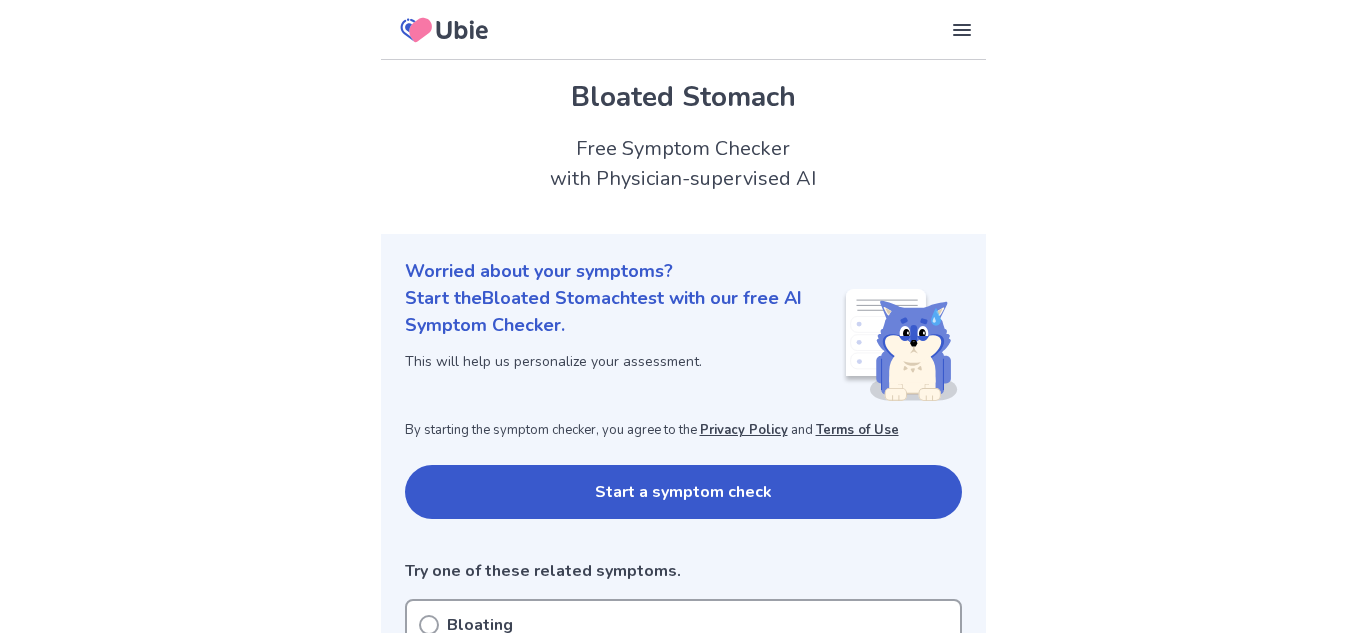 scroll, scrollTop: 0, scrollLeft: 0, axis: both 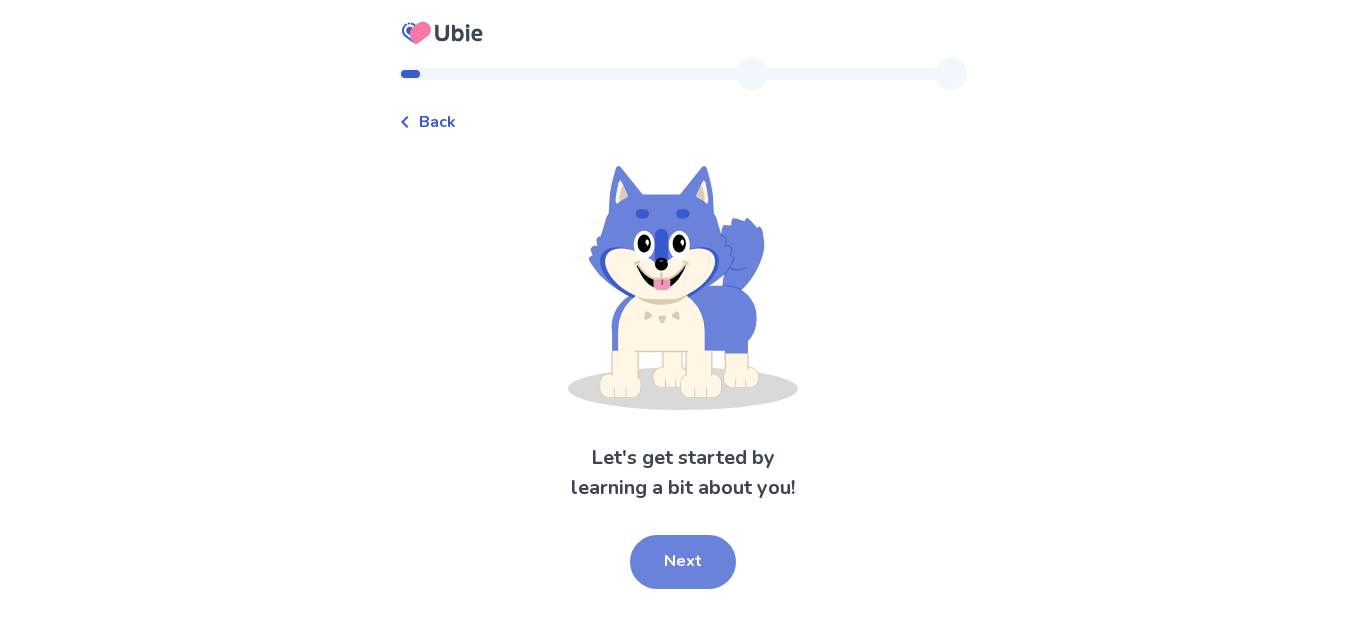 click on "Next" at bounding box center [683, 562] 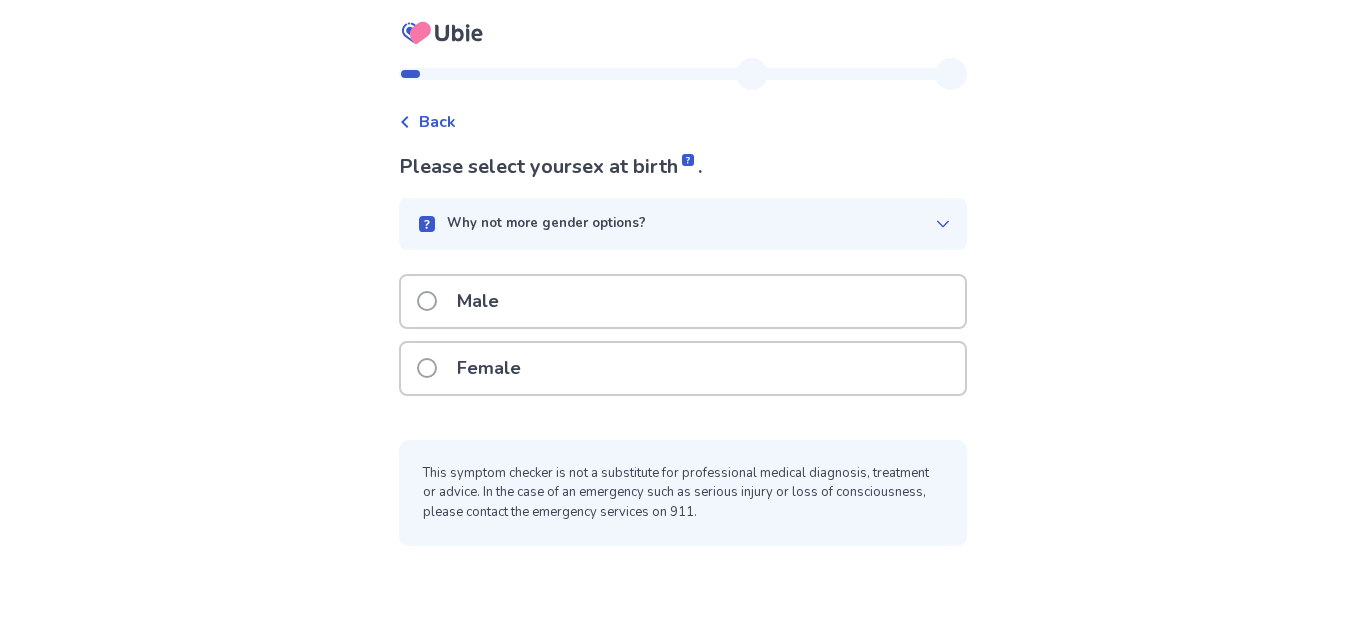 click 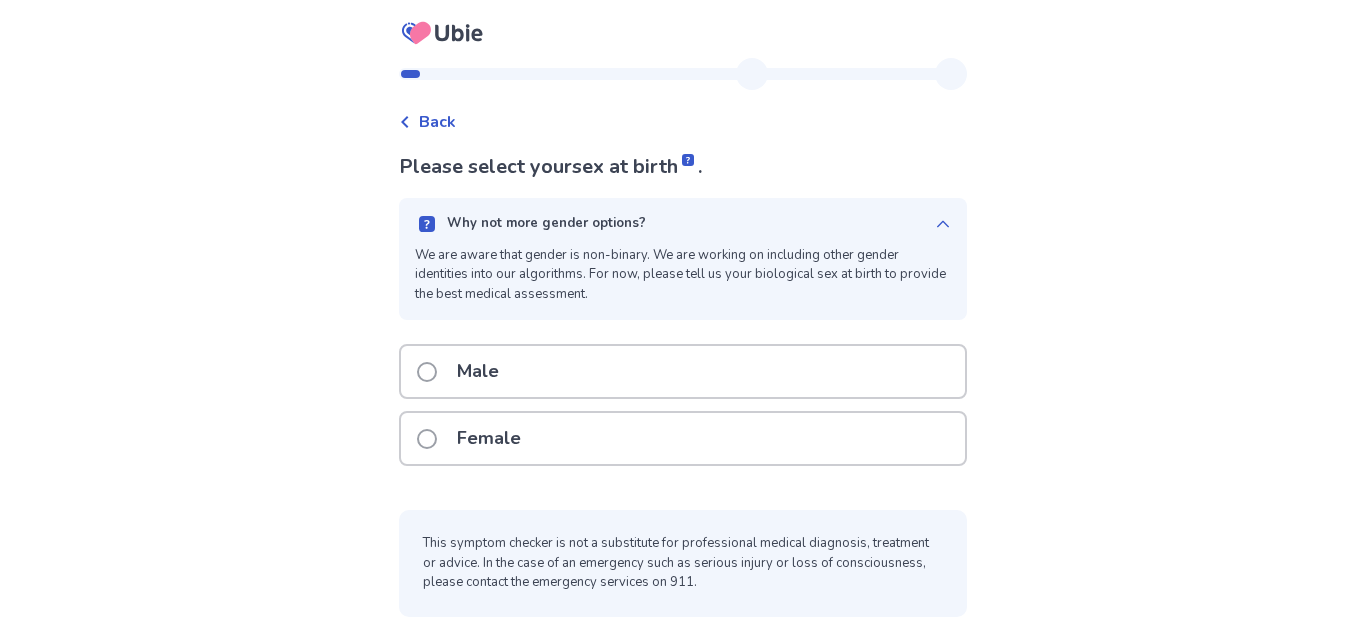 click 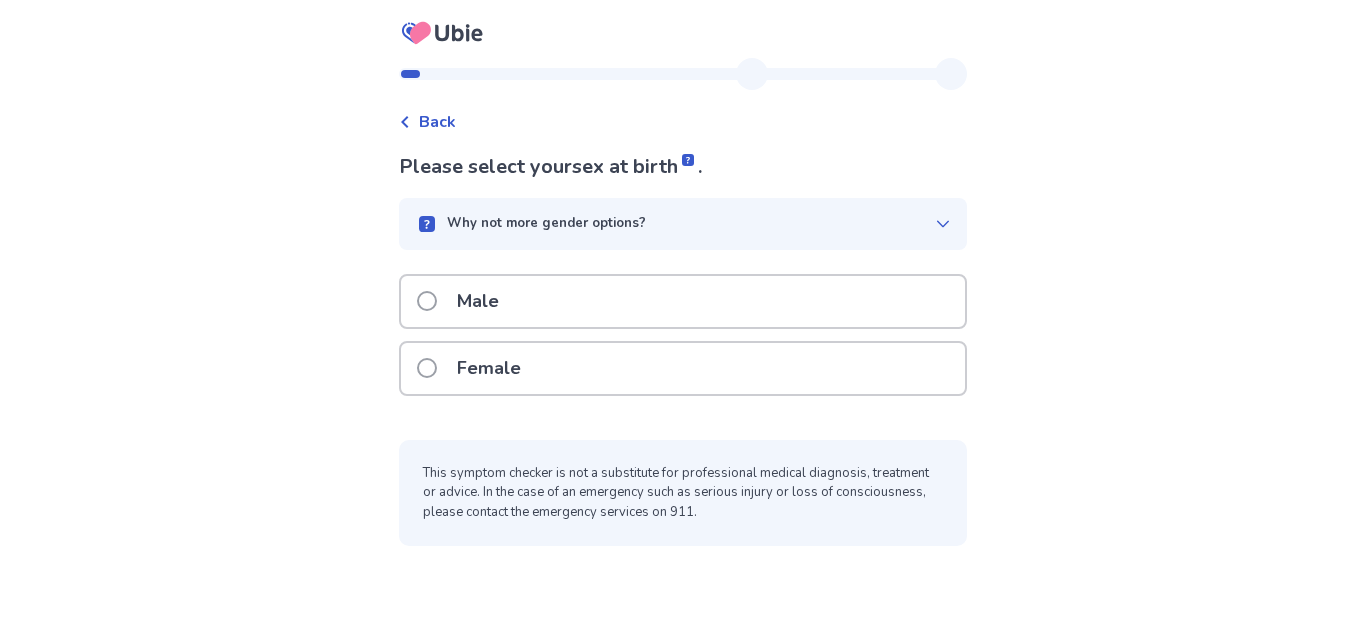 click at bounding box center [427, 368] 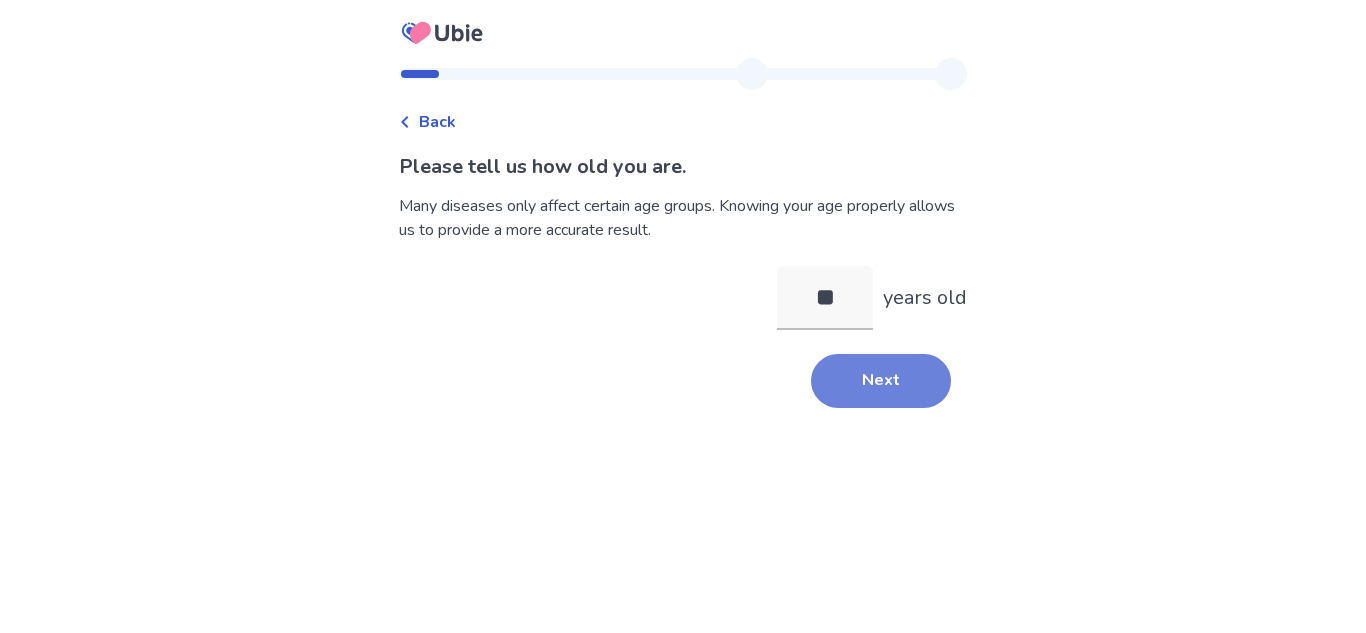 click on "Next" at bounding box center (881, 381) 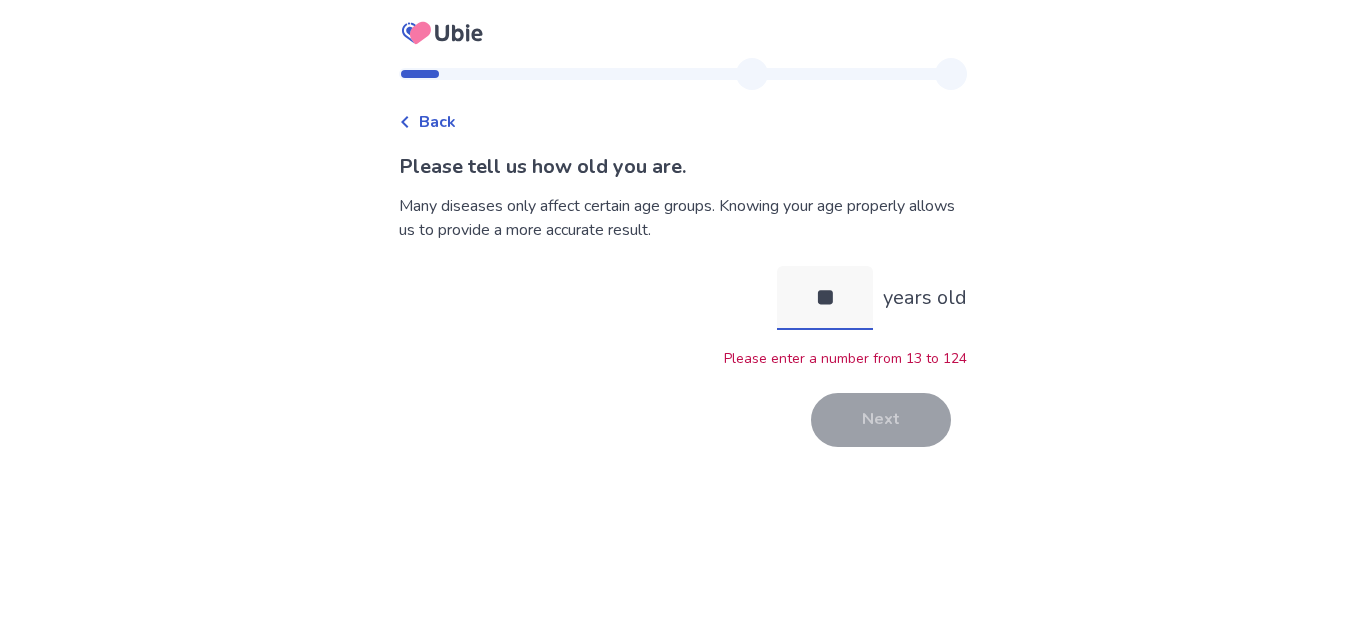 click on "**" at bounding box center (825, 298) 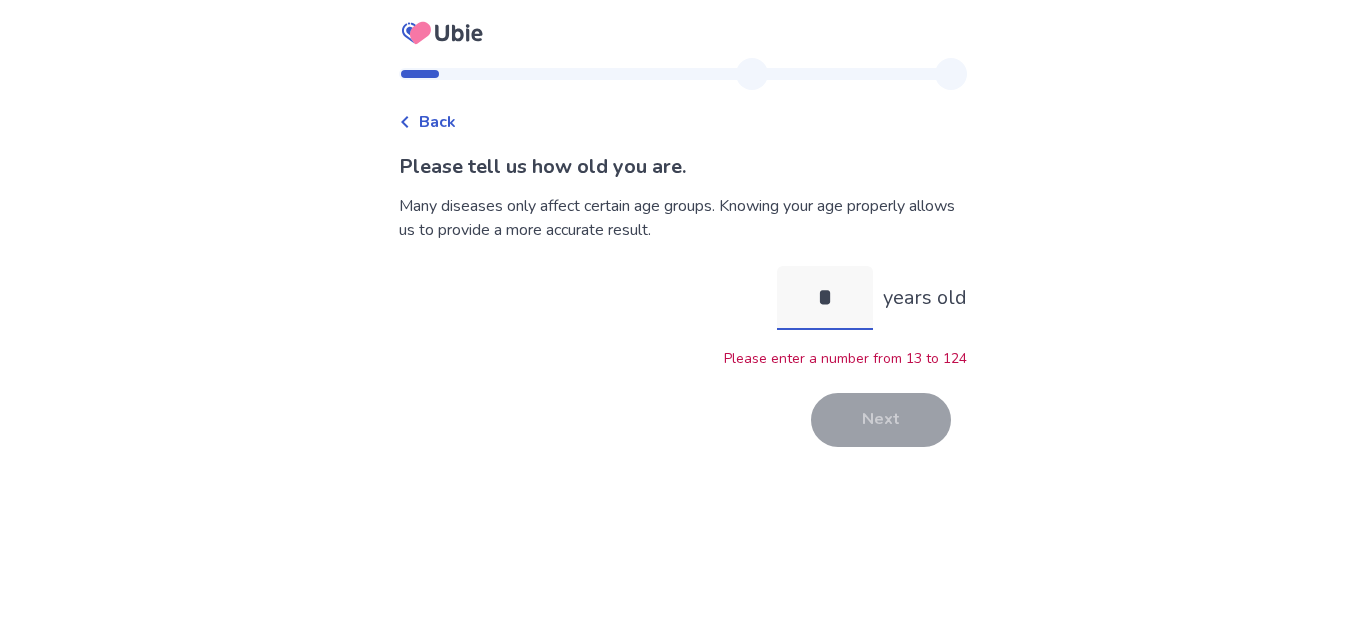 type on "**" 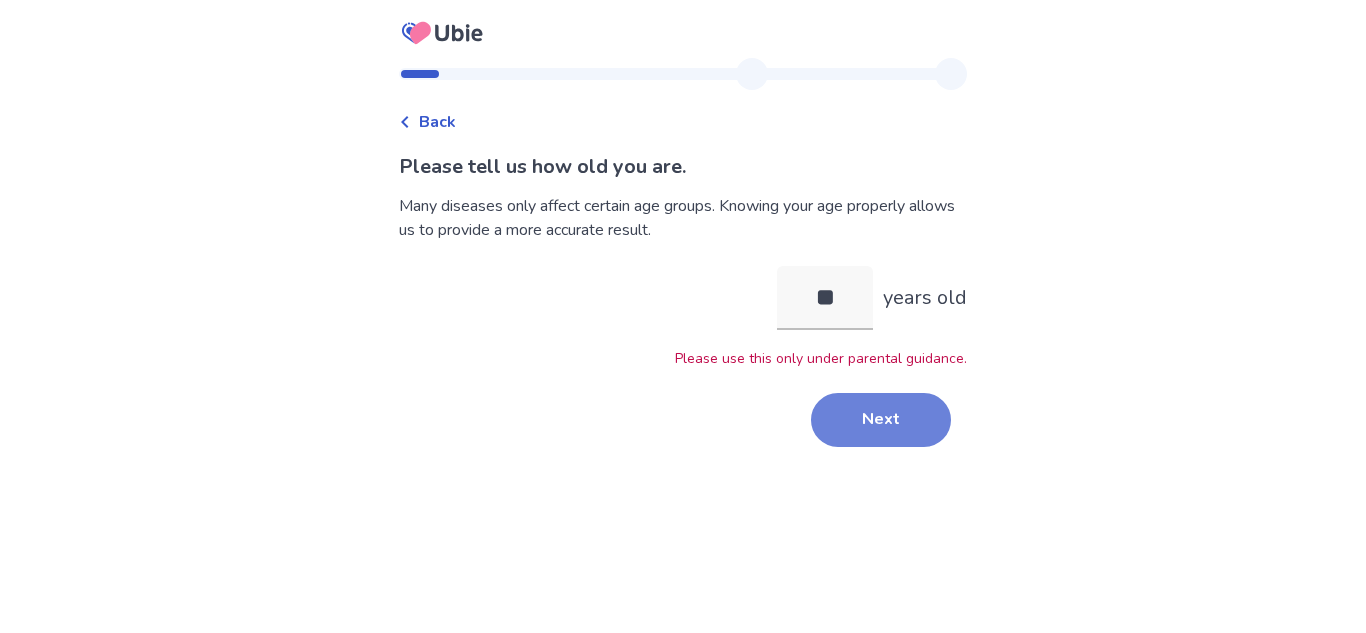 click on "Next" at bounding box center [881, 420] 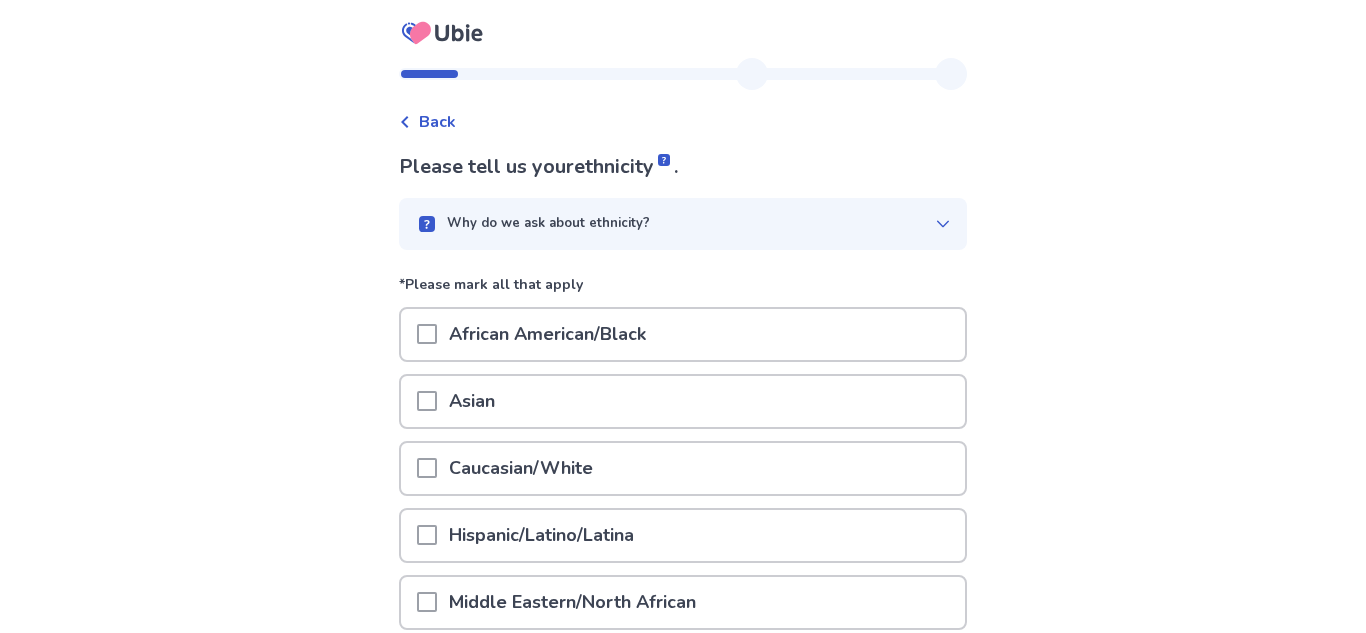 scroll, scrollTop: 87, scrollLeft: 0, axis: vertical 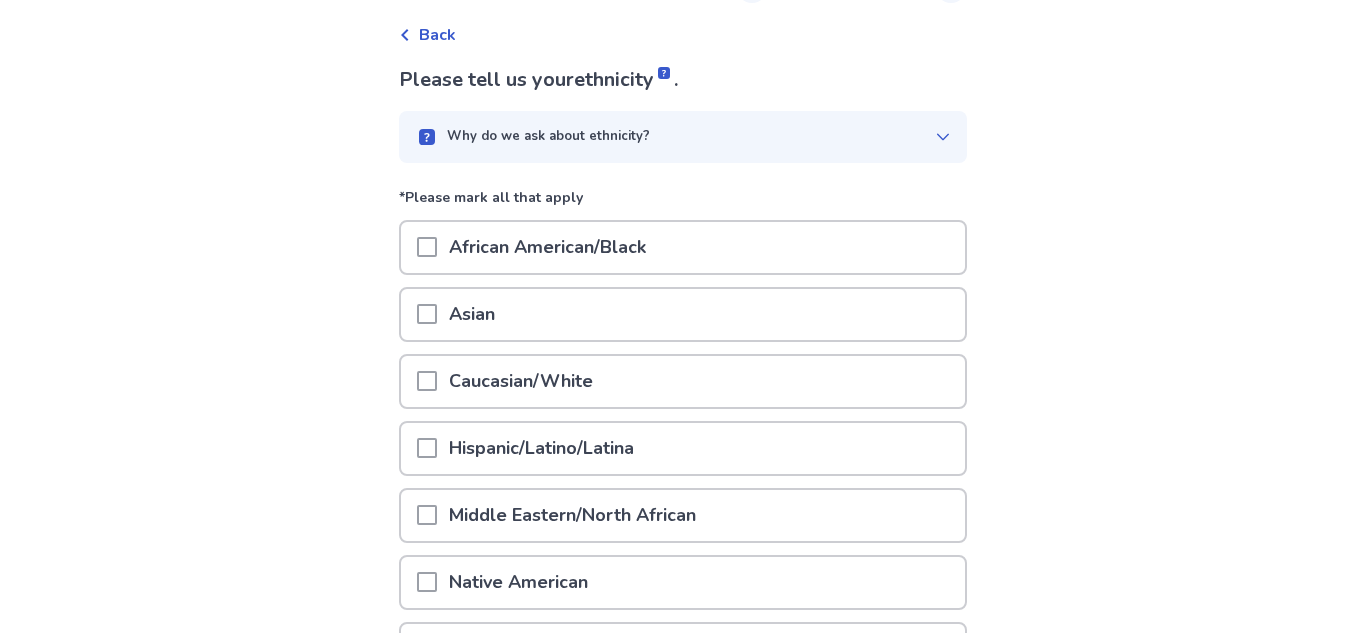 click 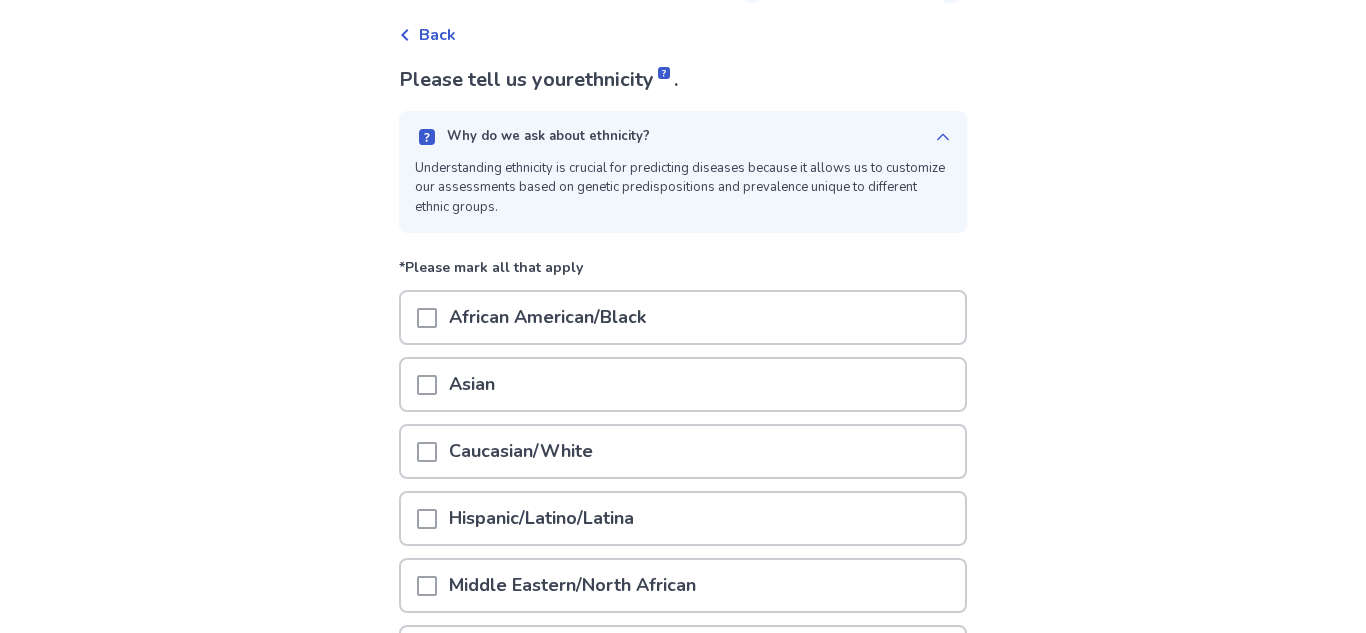 click 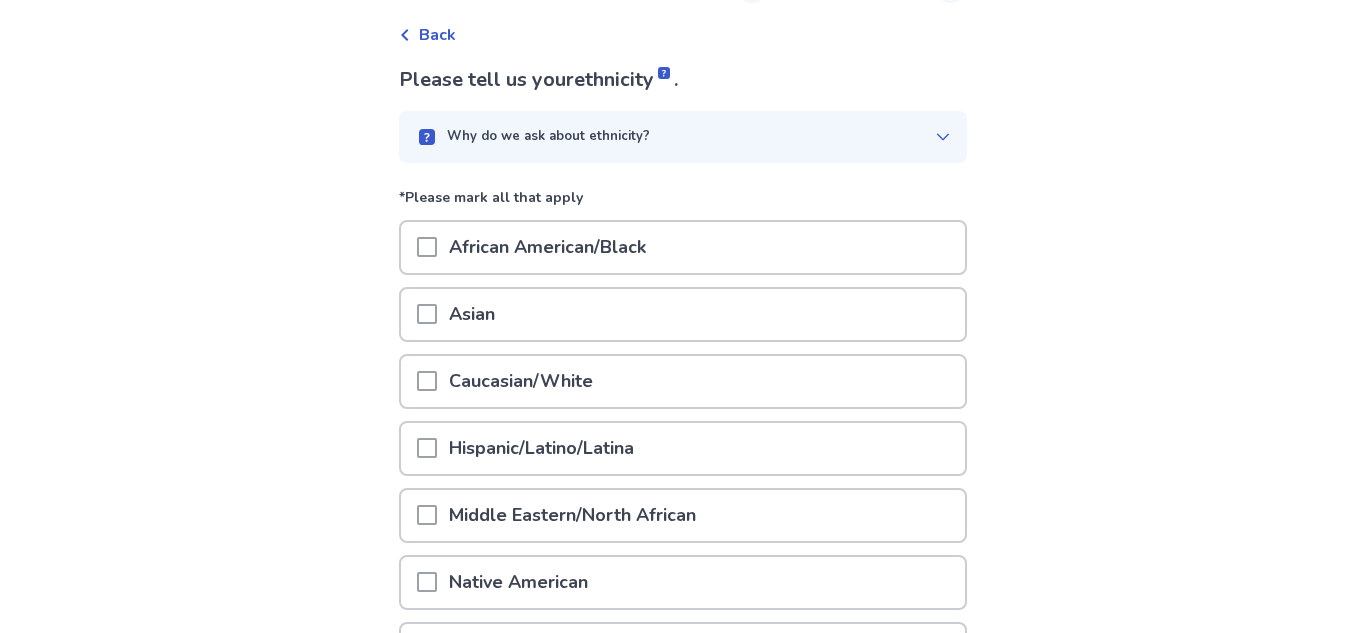 click at bounding box center (427, 381) 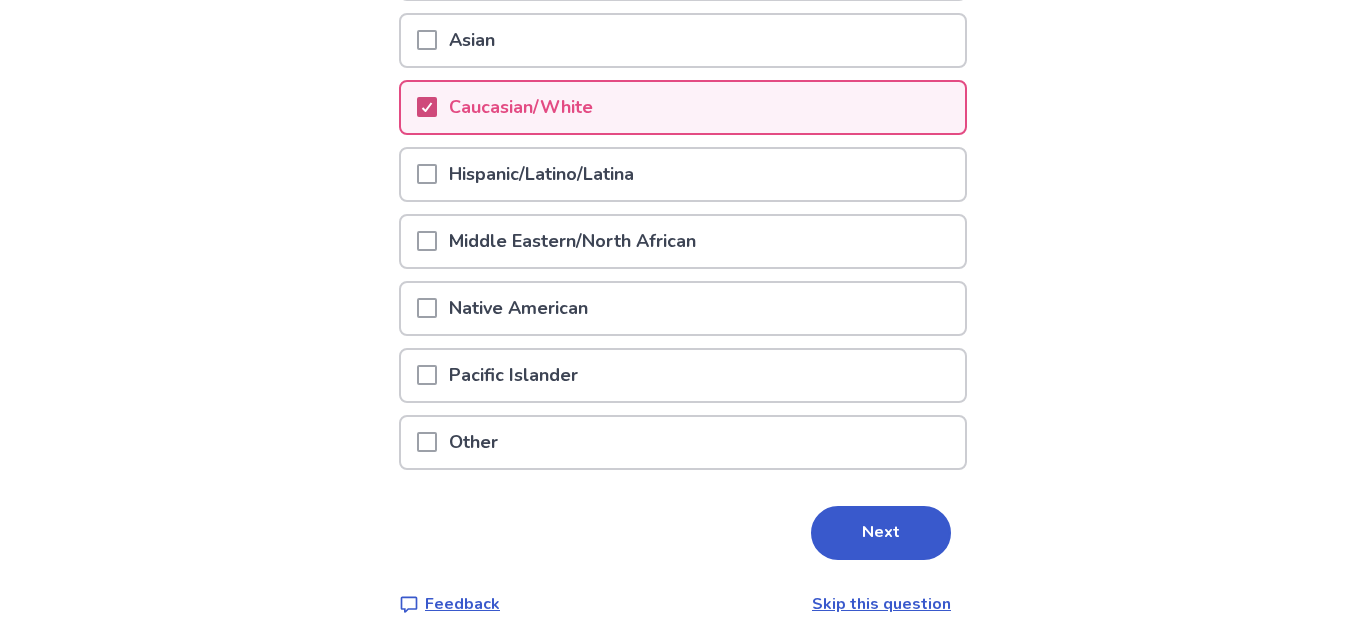 scroll, scrollTop: 372, scrollLeft: 0, axis: vertical 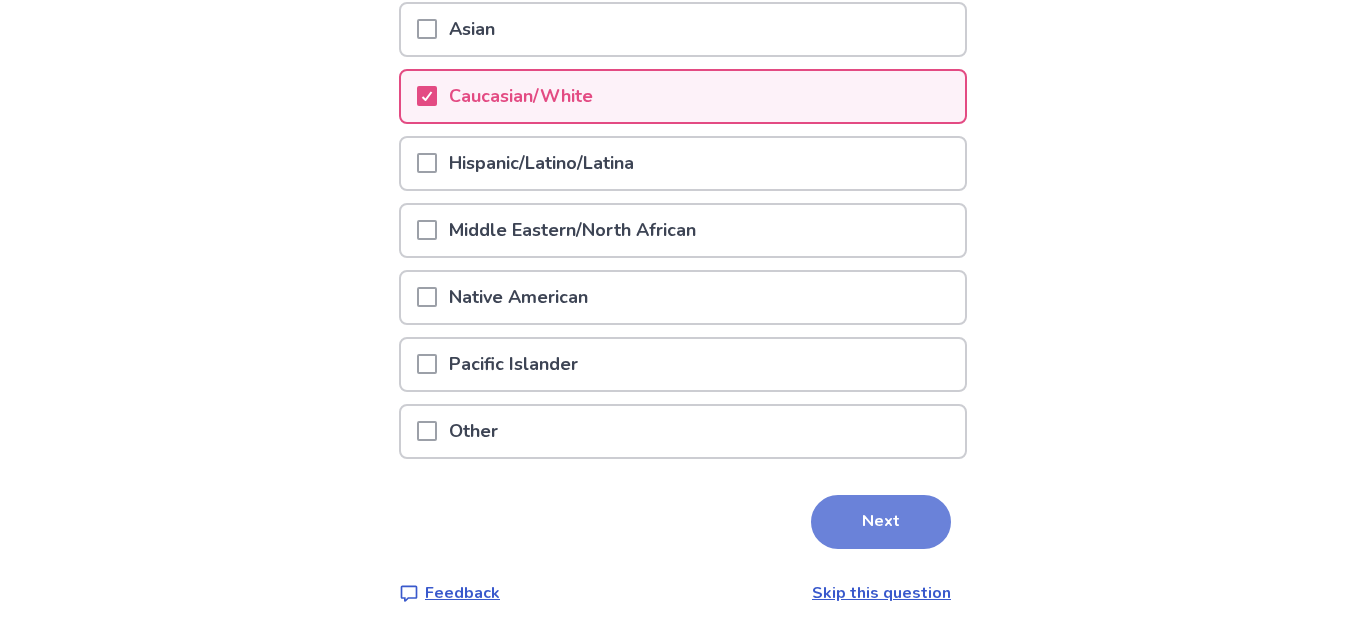 click on "Next" at bounding box center (881, 522) 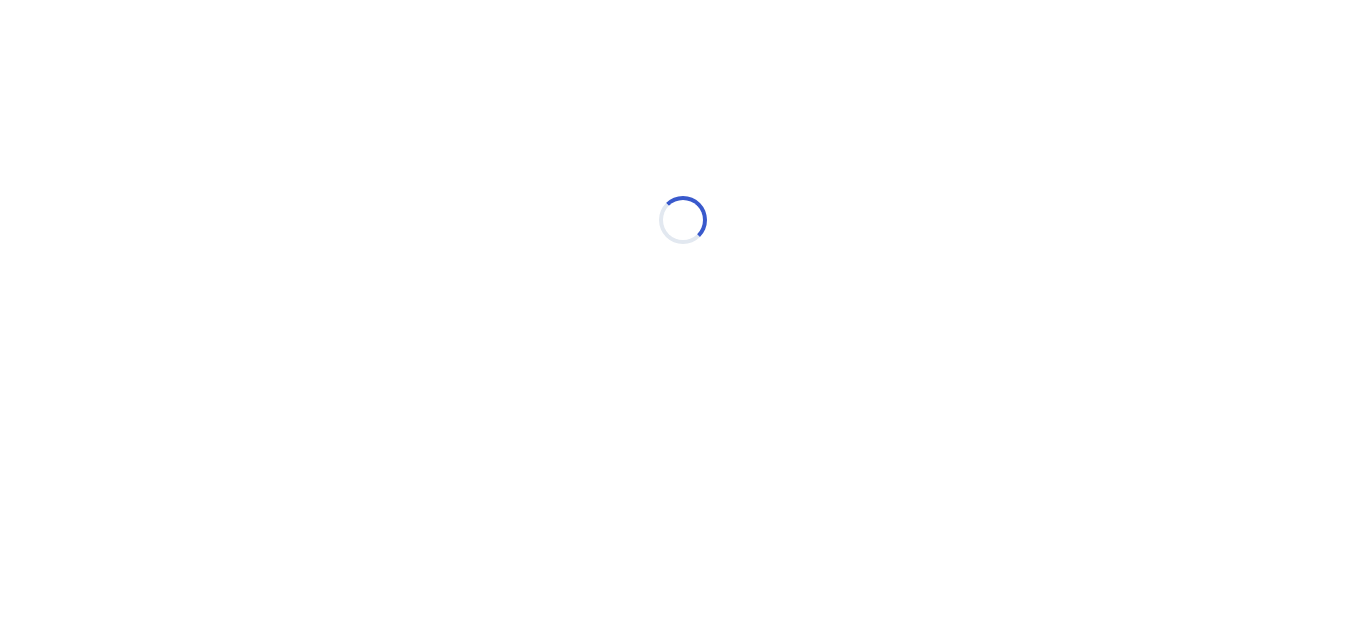 scroll, scrollTop: 0, scrollLeft: 0, axis: both 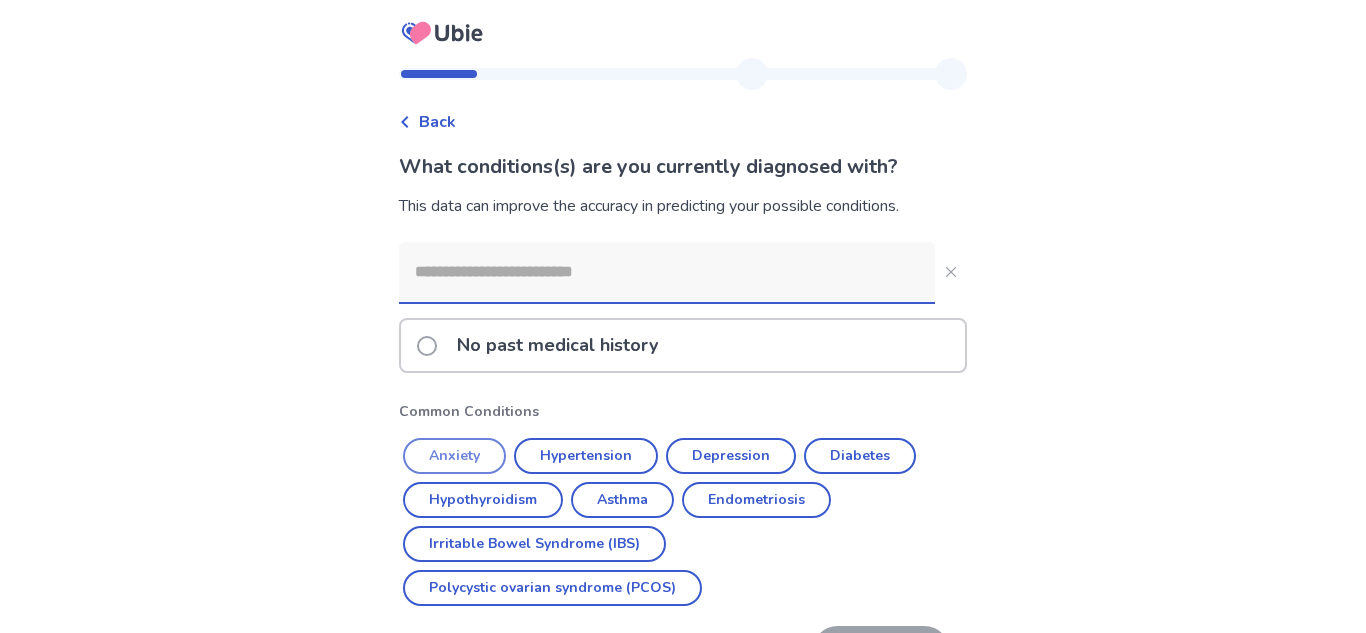 click on "Anxiety" at bounding box center [454, 456] 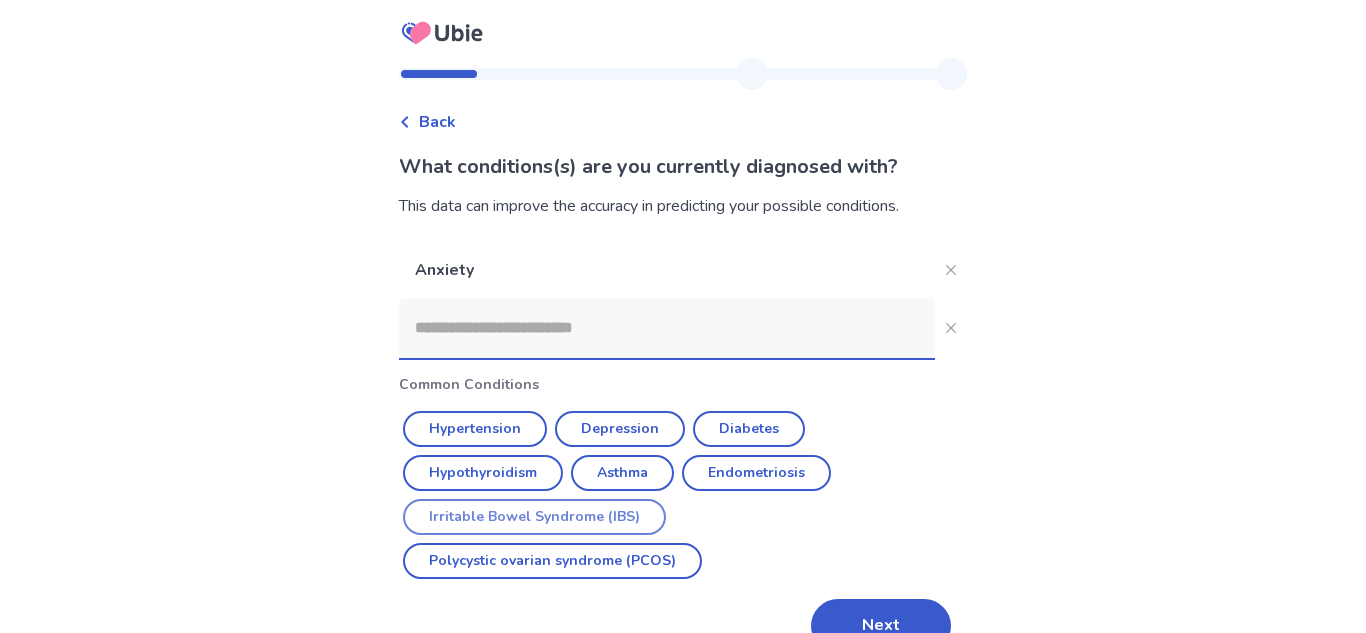 click on "Irritable Bowel Syndrome (IBS)" at bounding box center (534, 517) 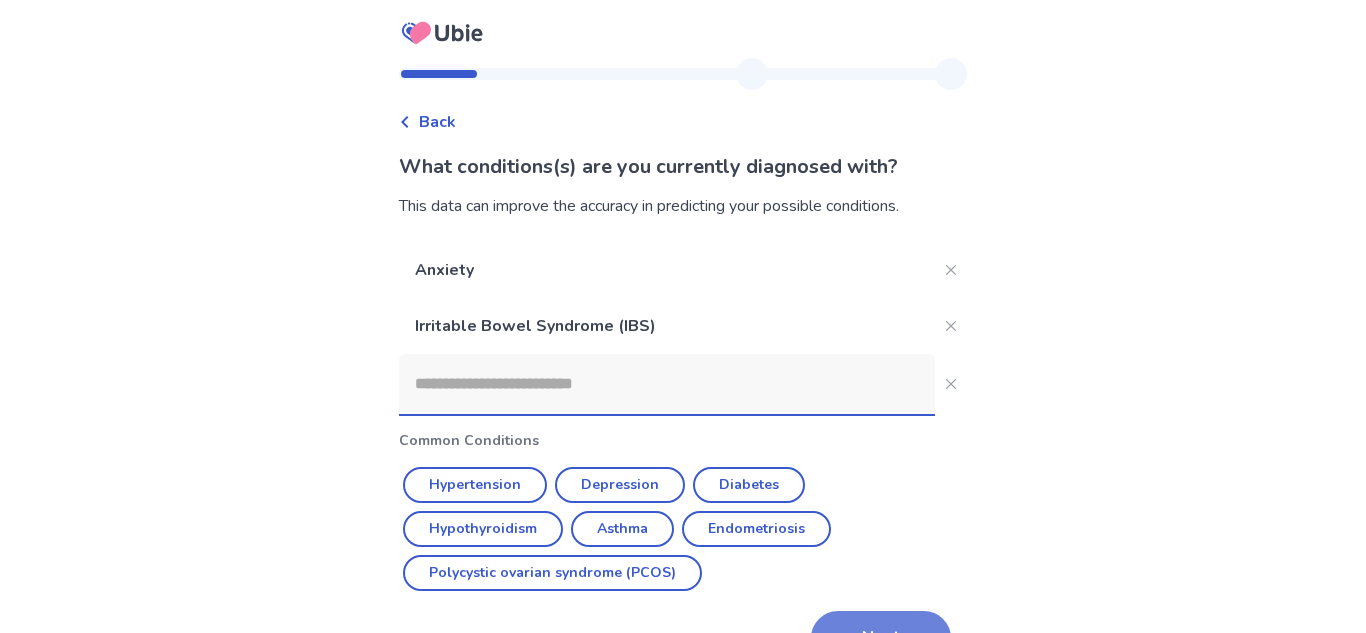 click on "Next" at bounding box center [881, 638] 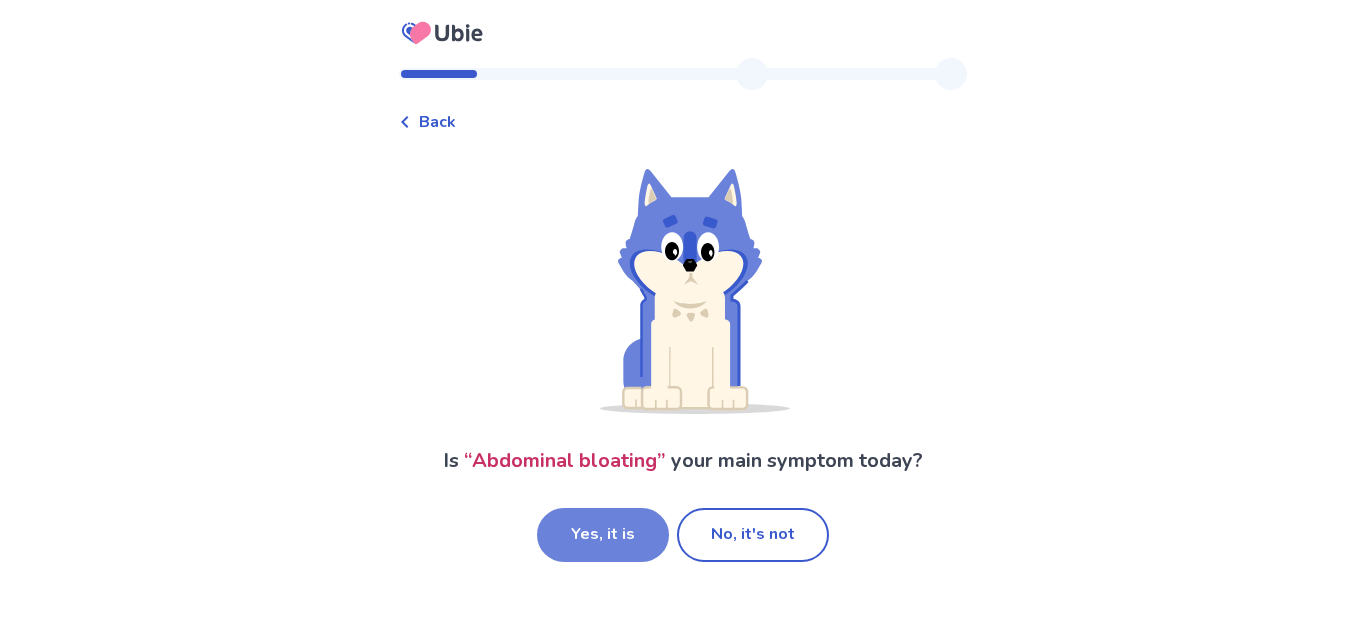 click on "Yes, it is" at bounding box center (603, 535) 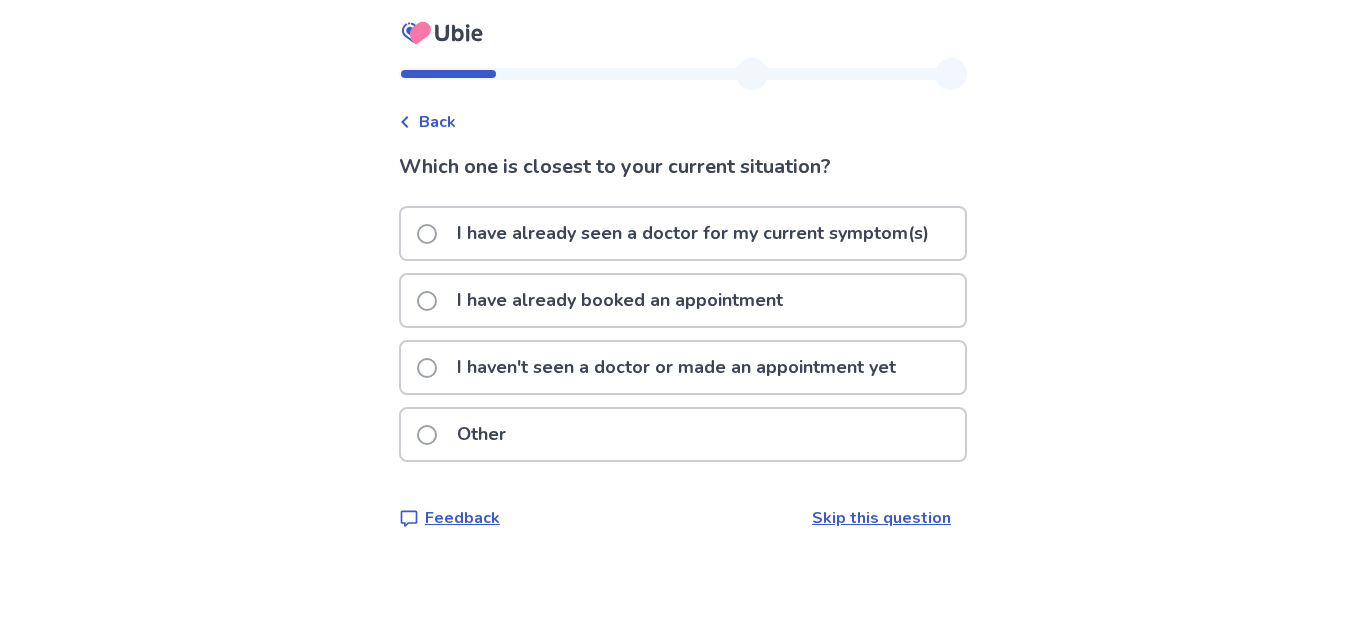 click at bounding box center [427, 368] 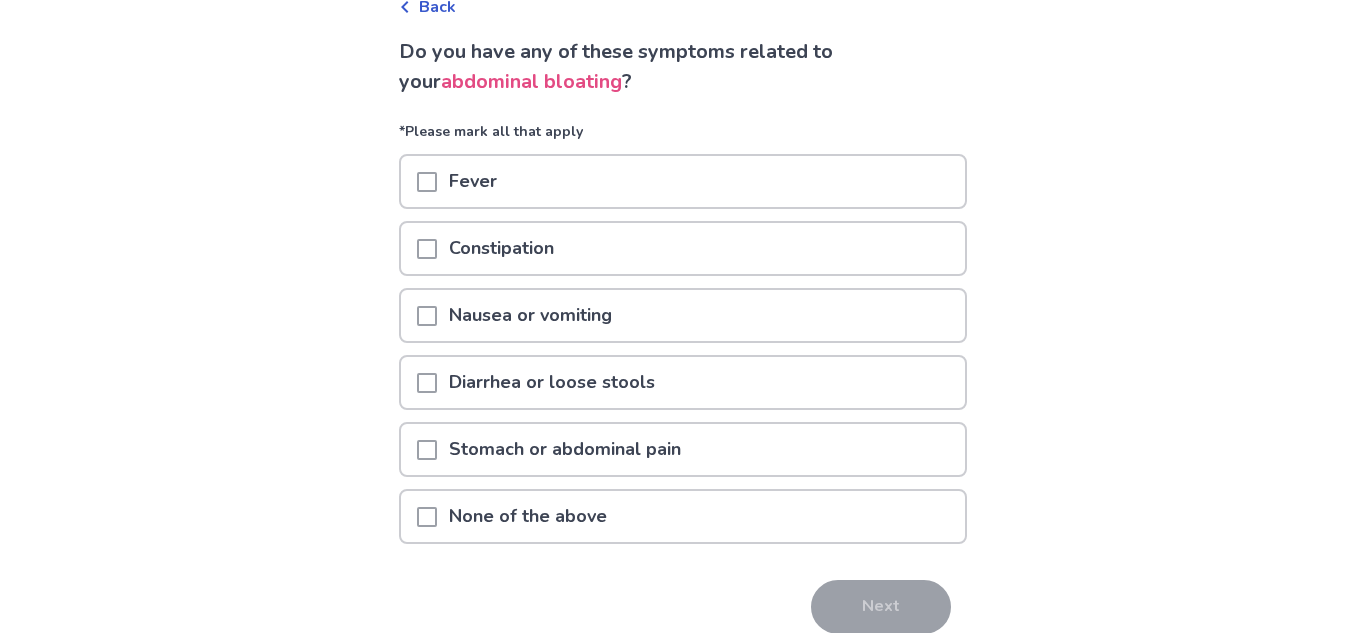 scroll, scrollTop: 117, scrollLeft: 0, axis: vertical 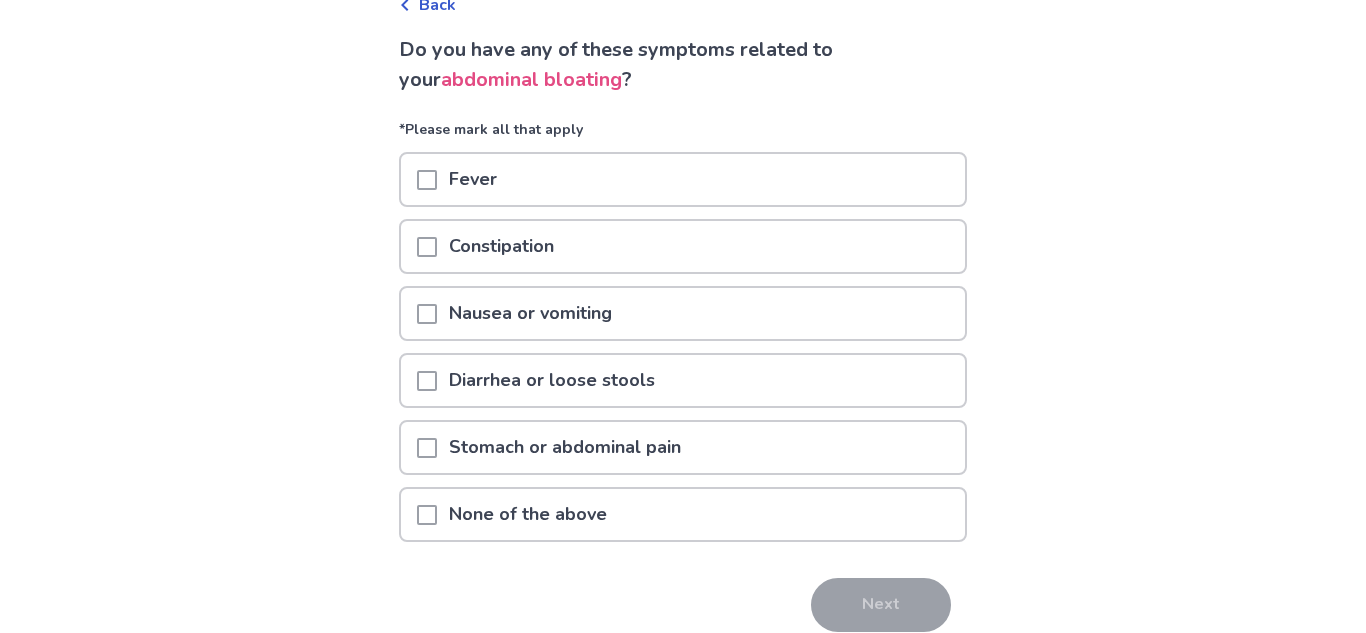 click at bounding box center [427, 514] 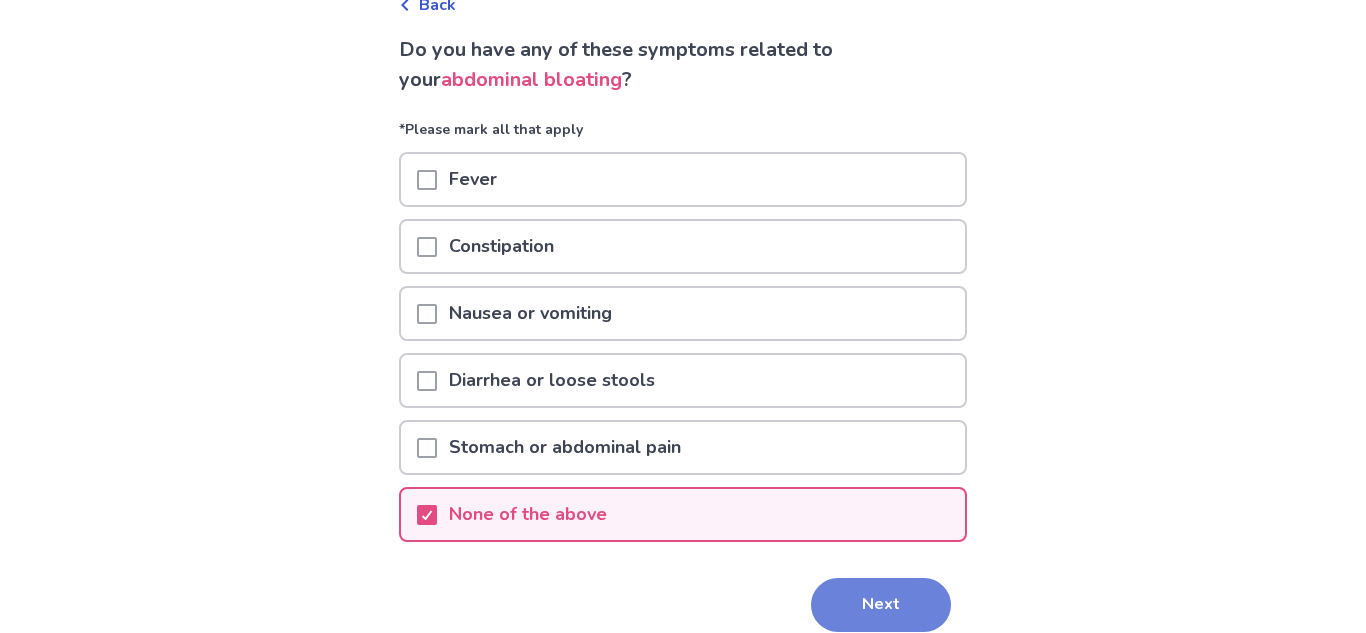 click on "Next" at bounding box center (881, 605) 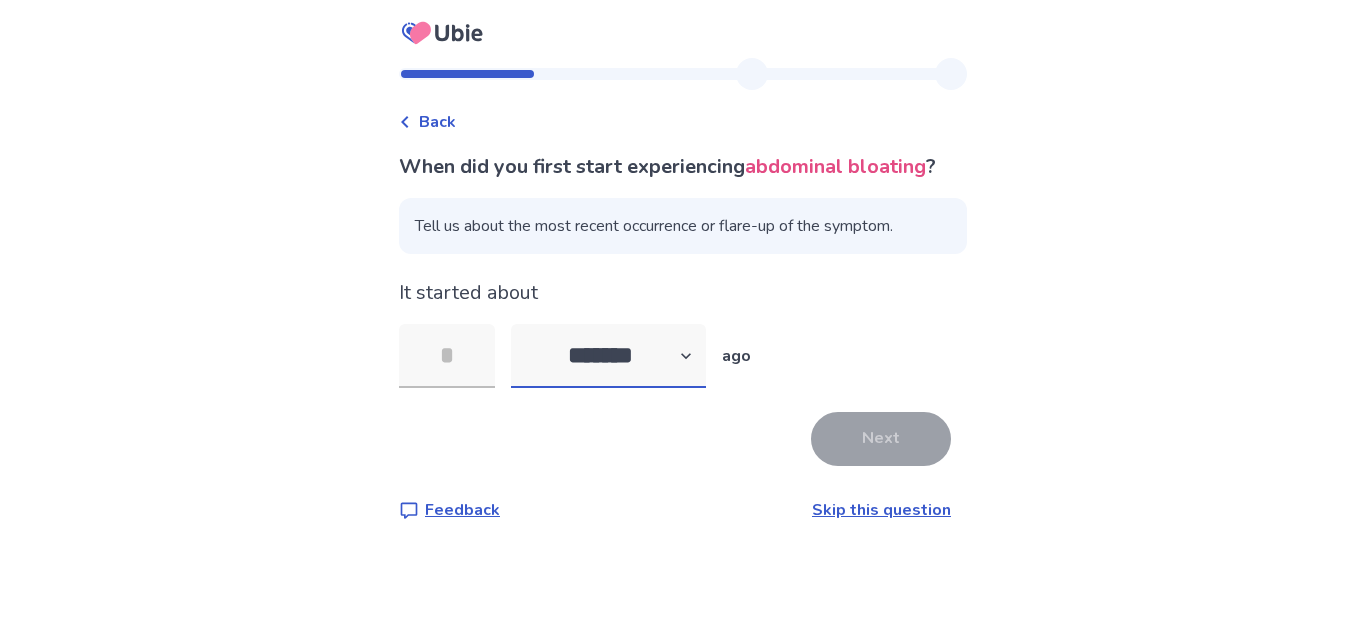 click on "******* ****** ******* ******** *******" at bounding box center [608, 356] 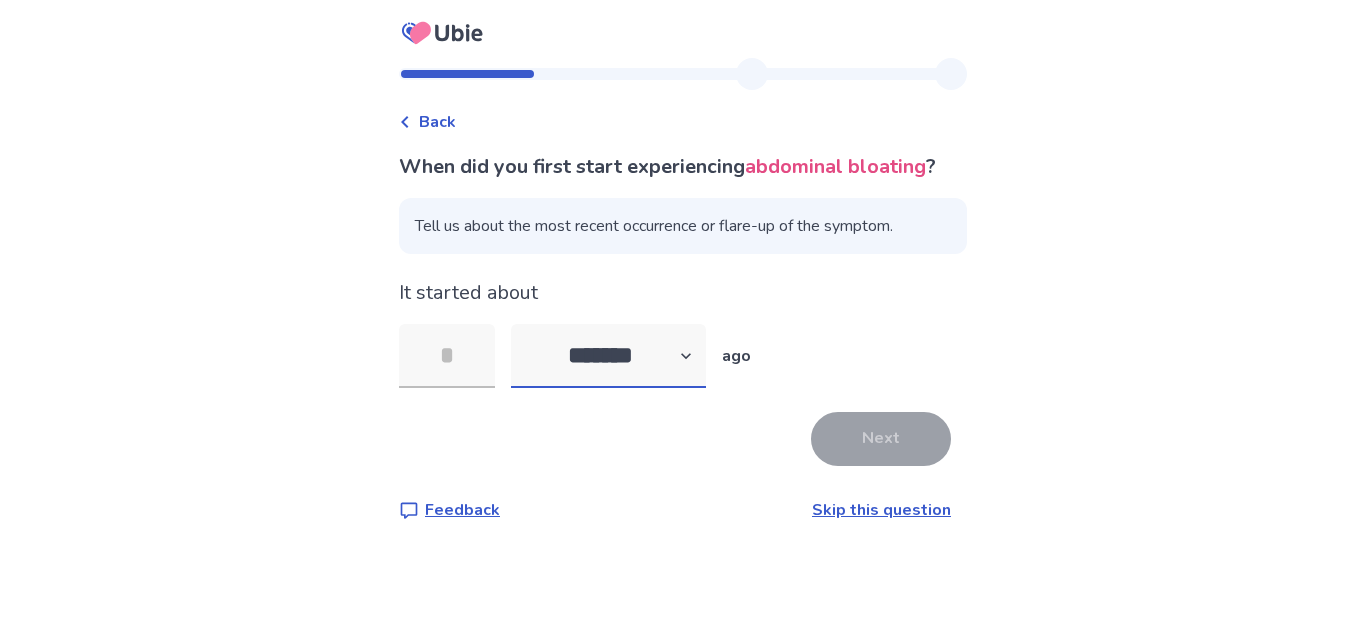 click on "******* ****** ******* ******** *******" at bounding box center [608, 356] 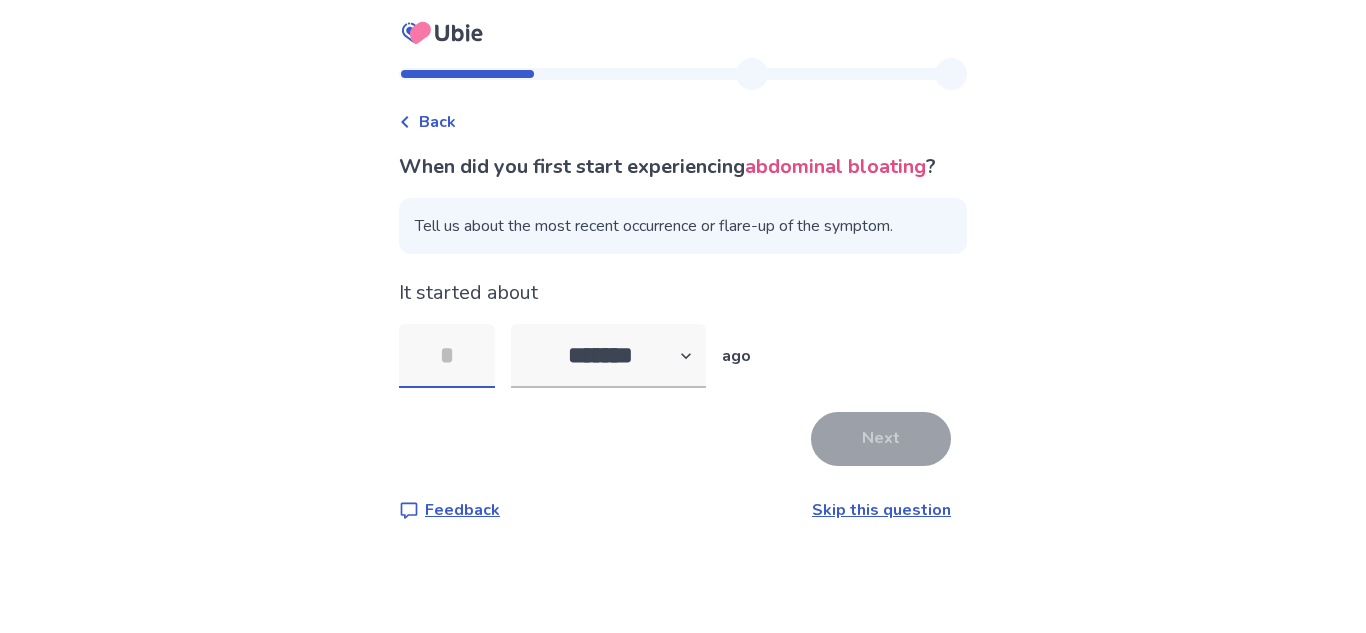 click at bounding box center [447, 356] 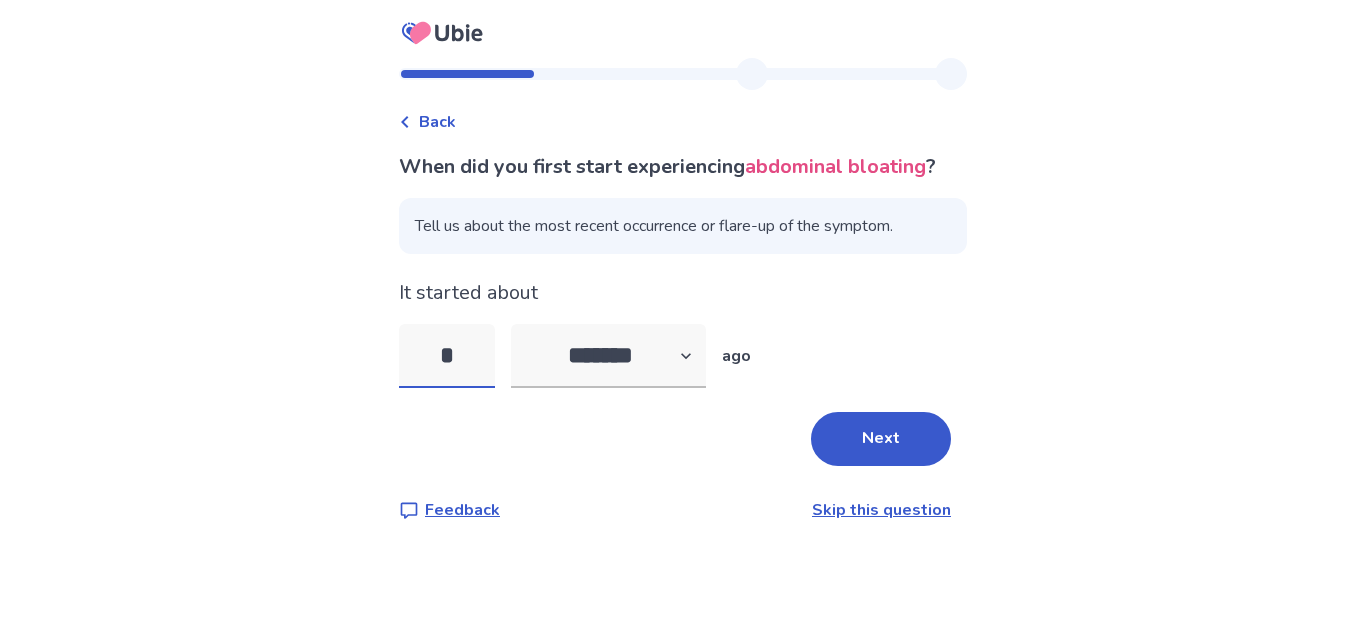 type on "*" 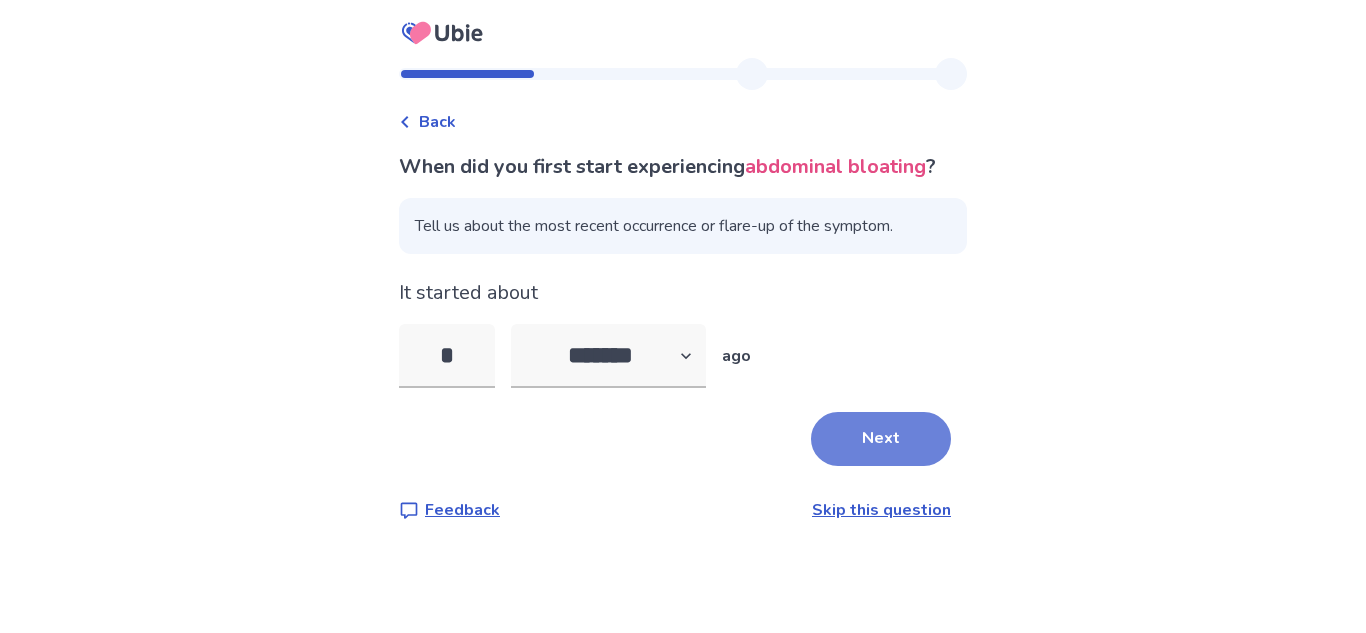 click on "Next" at bounding box center [881, 439] 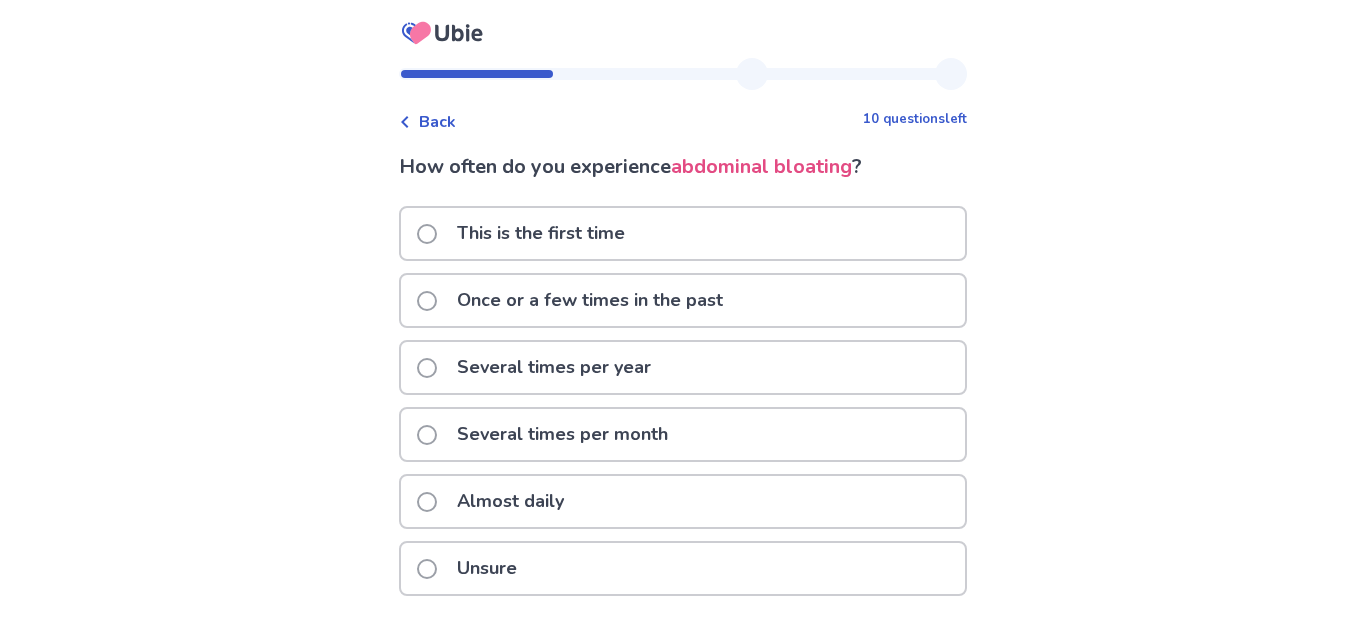 click at bounding box center [427, 569] 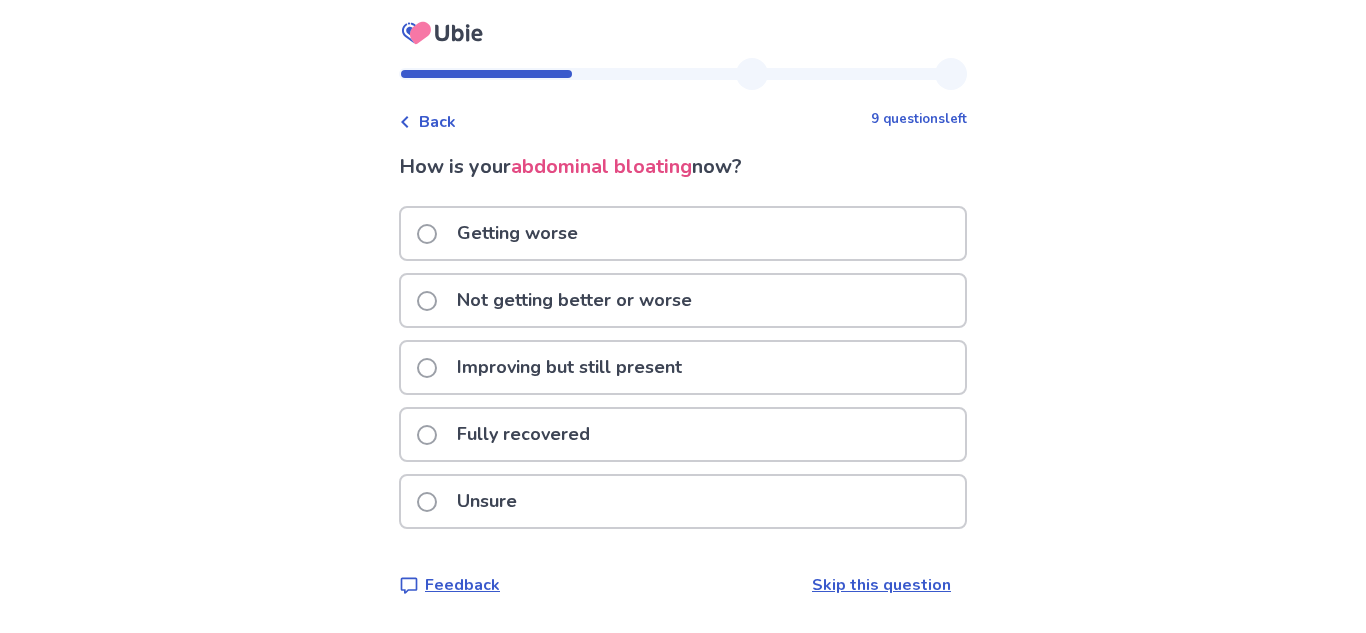 click at bounding box center (427, 502) 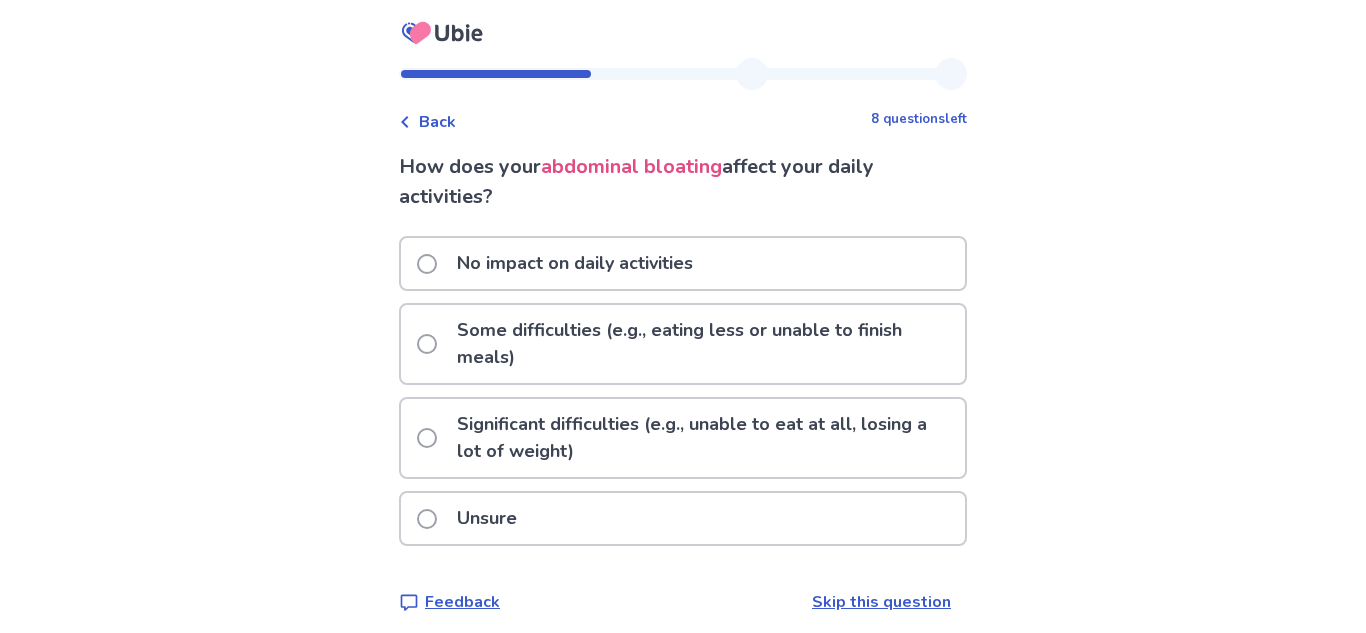 click at bounding box center [427, 264] 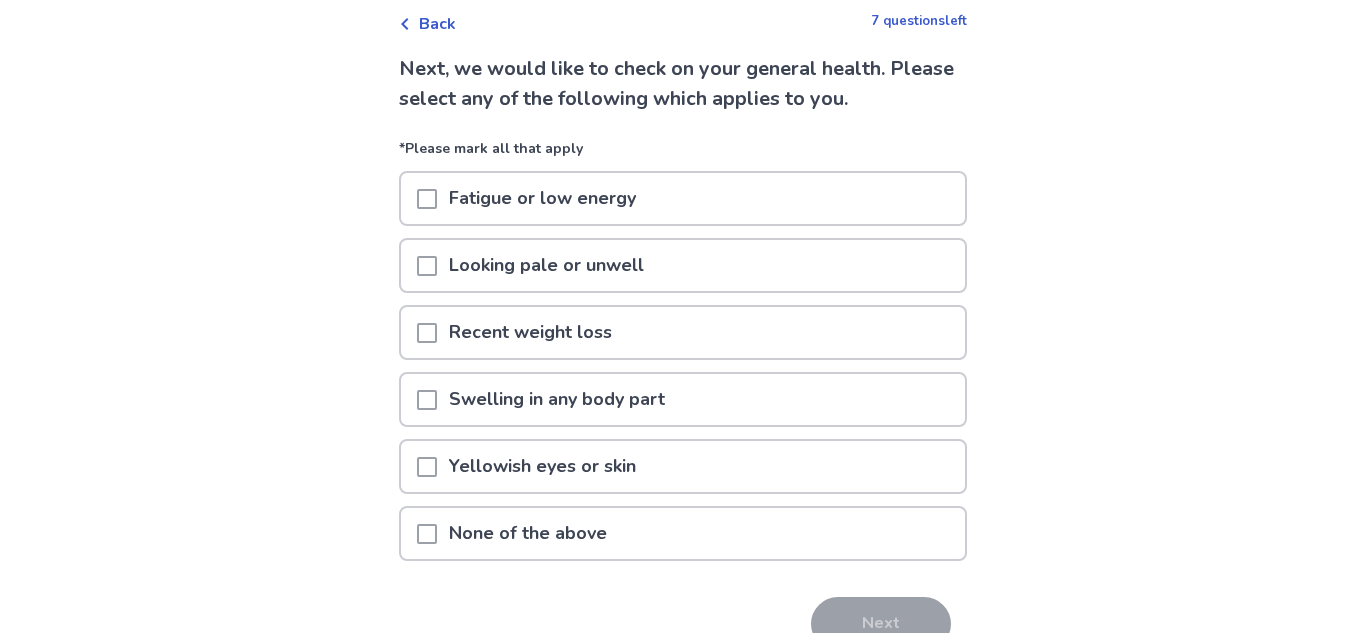 scroll, scrollTop: 139, scrollLeft: 0, axis: vertical 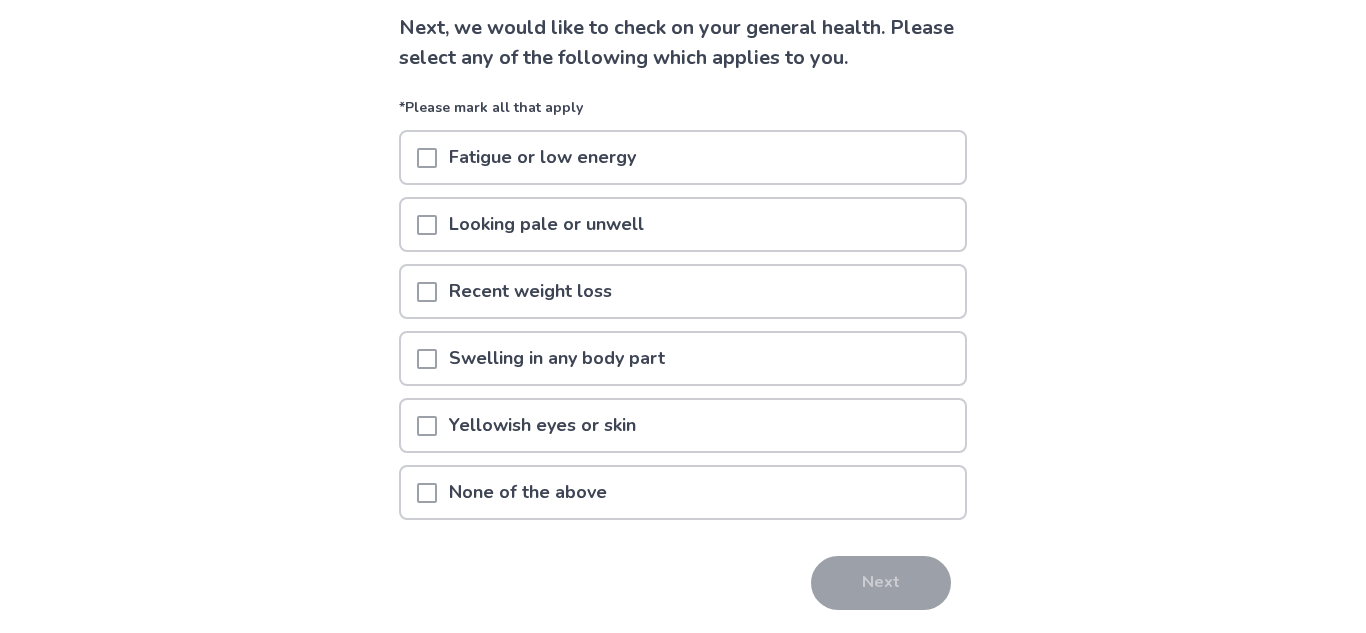 click at bounding box center [427, 493] 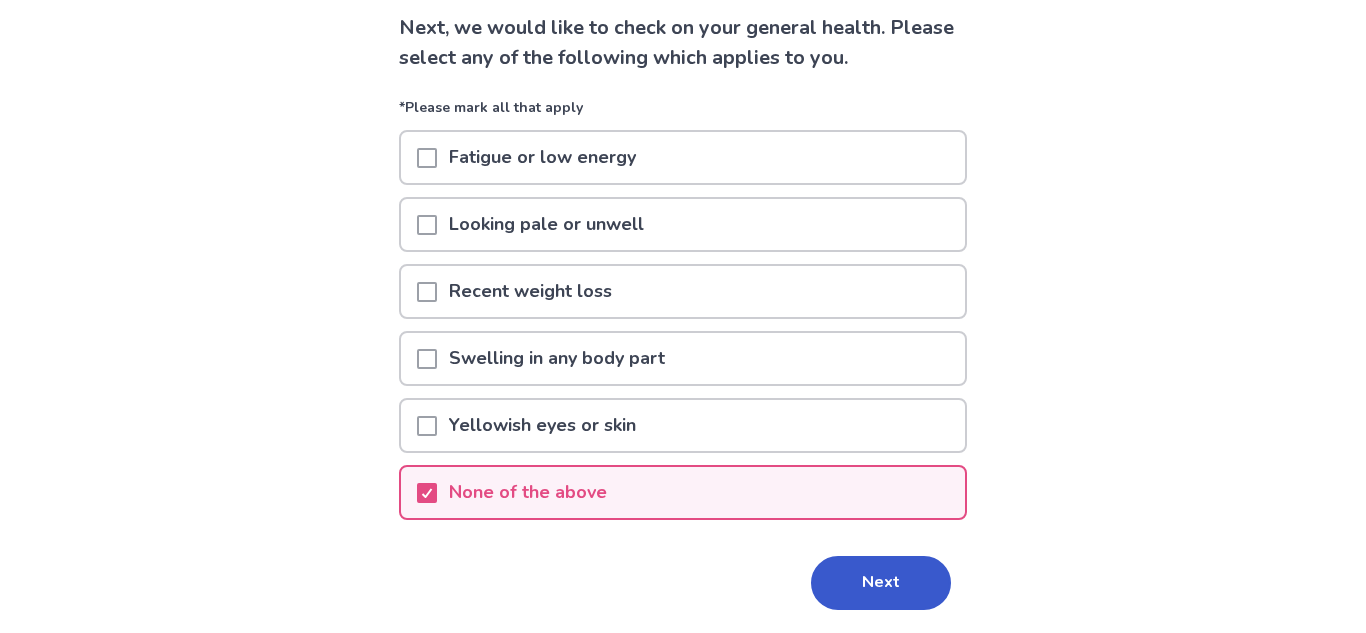 click at bounding box center (427, 158) 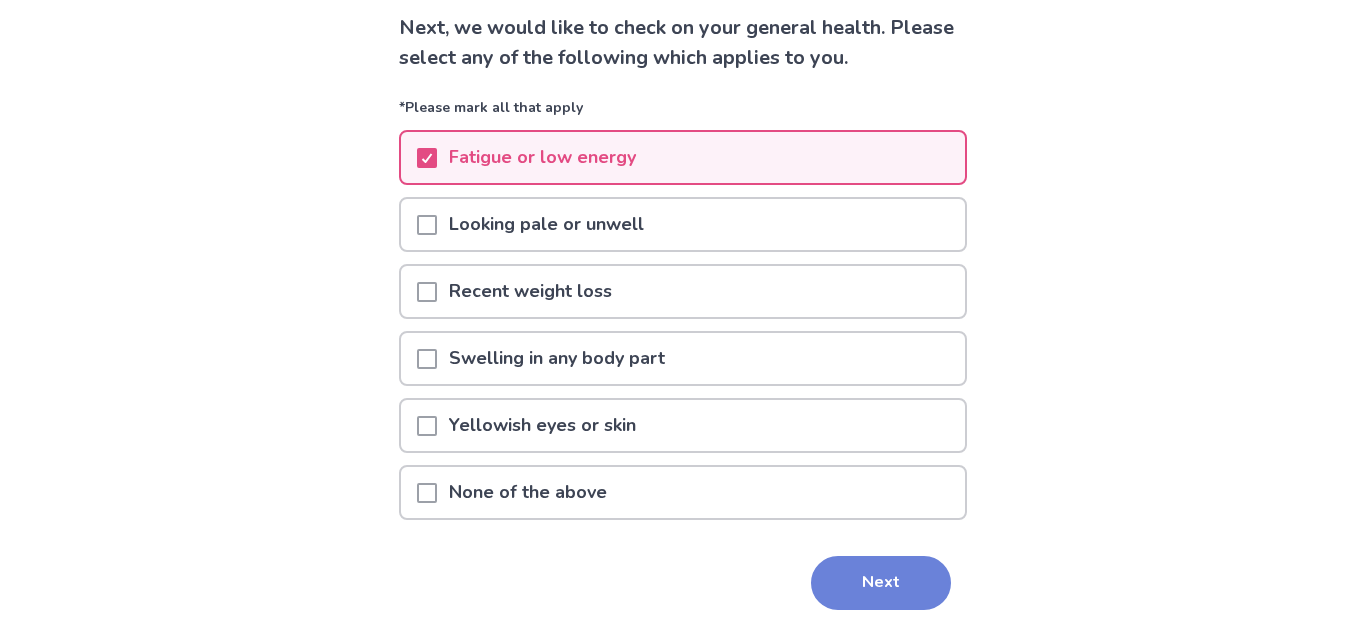 click on "Next" at bounding box center [881, 583] 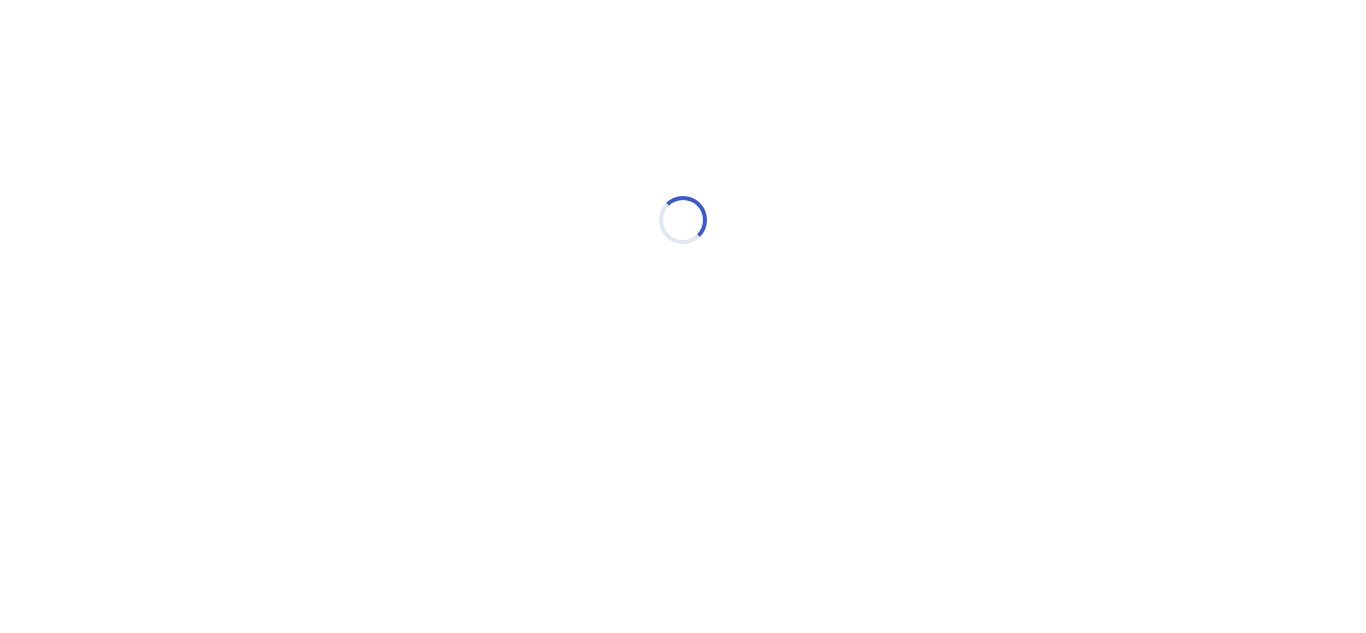 scroll, scrollTop: 0, scrollLeft: 0, axis: both 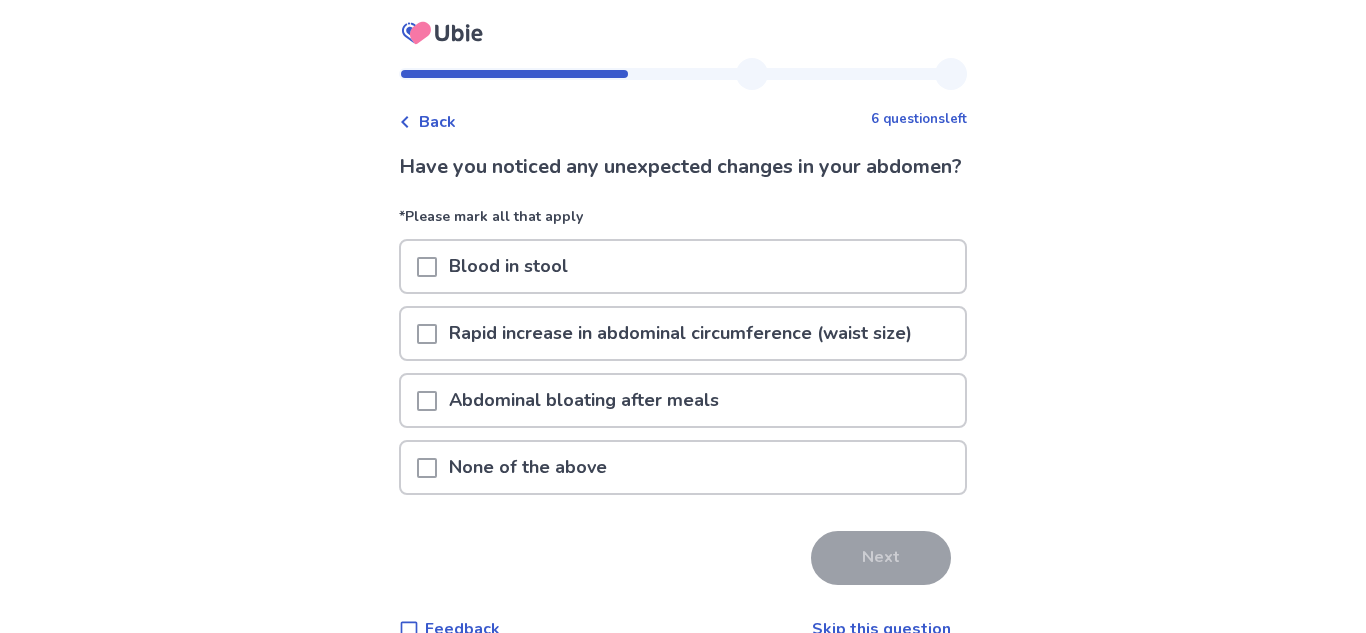click on "Abdominal bloating after meals" at bounding box center (584, 400) 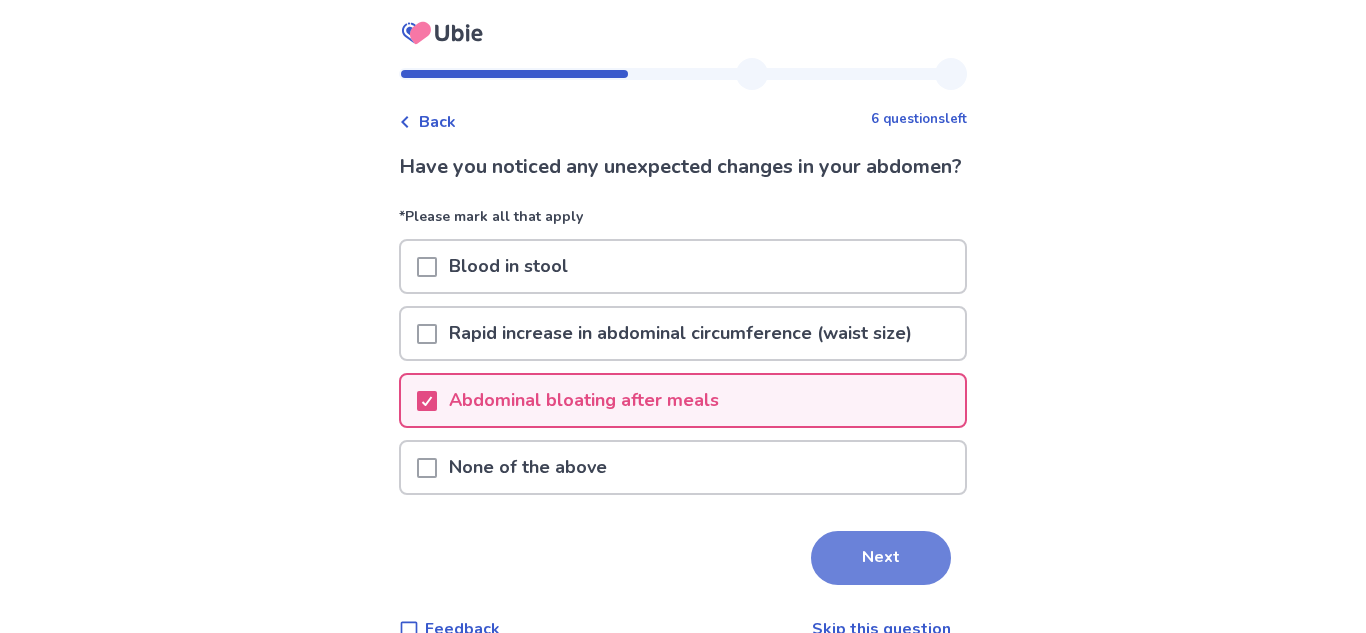 click on "Next" at bounding box center [881, 558] 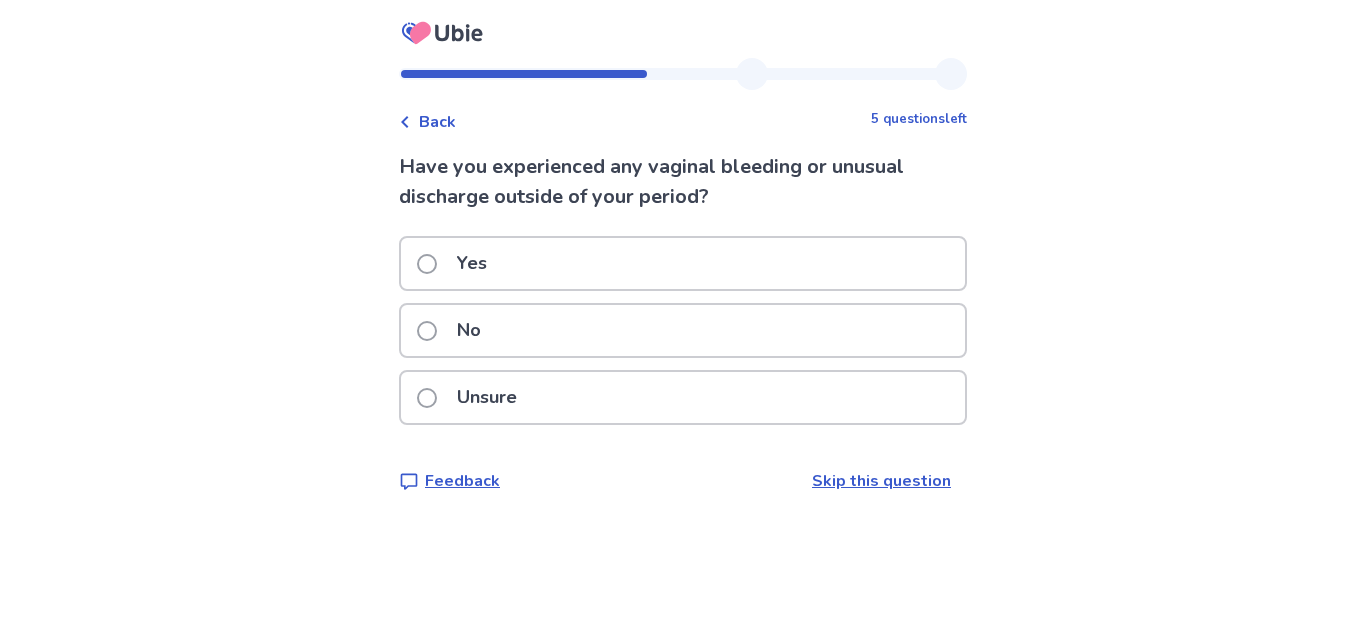 click at bounding box center (427, 331) 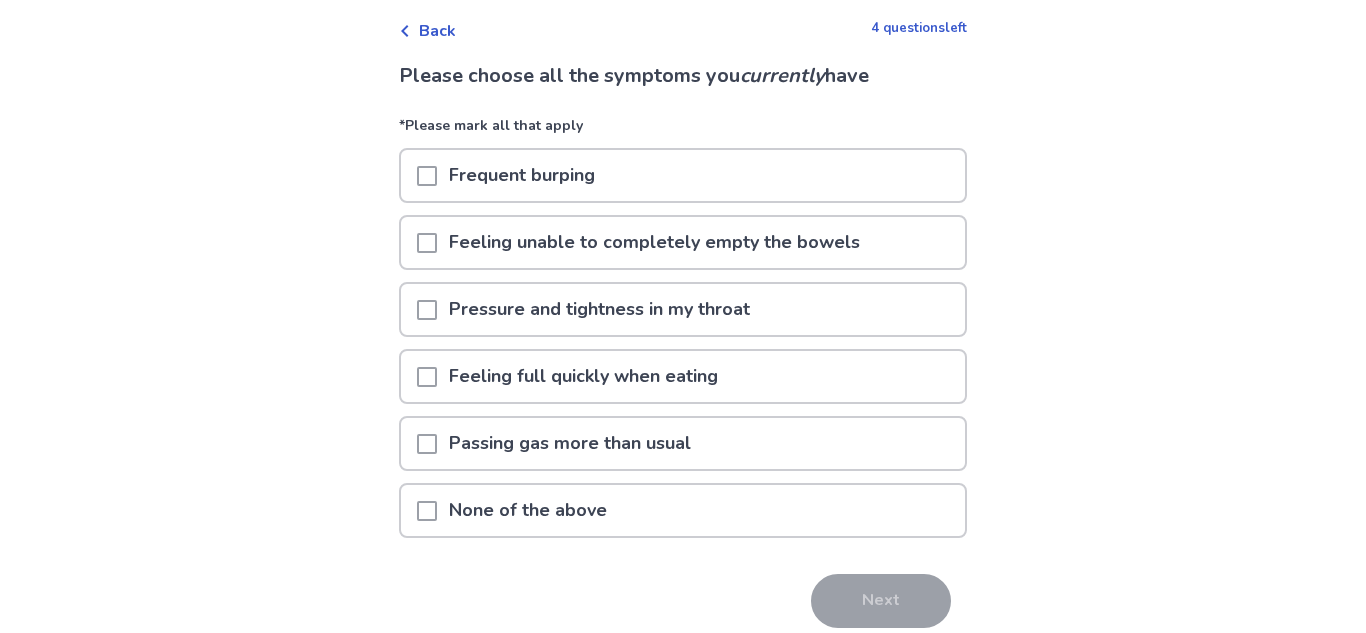 scroll, scrollTop: 115, scrollLeft: 0, axis: vertical 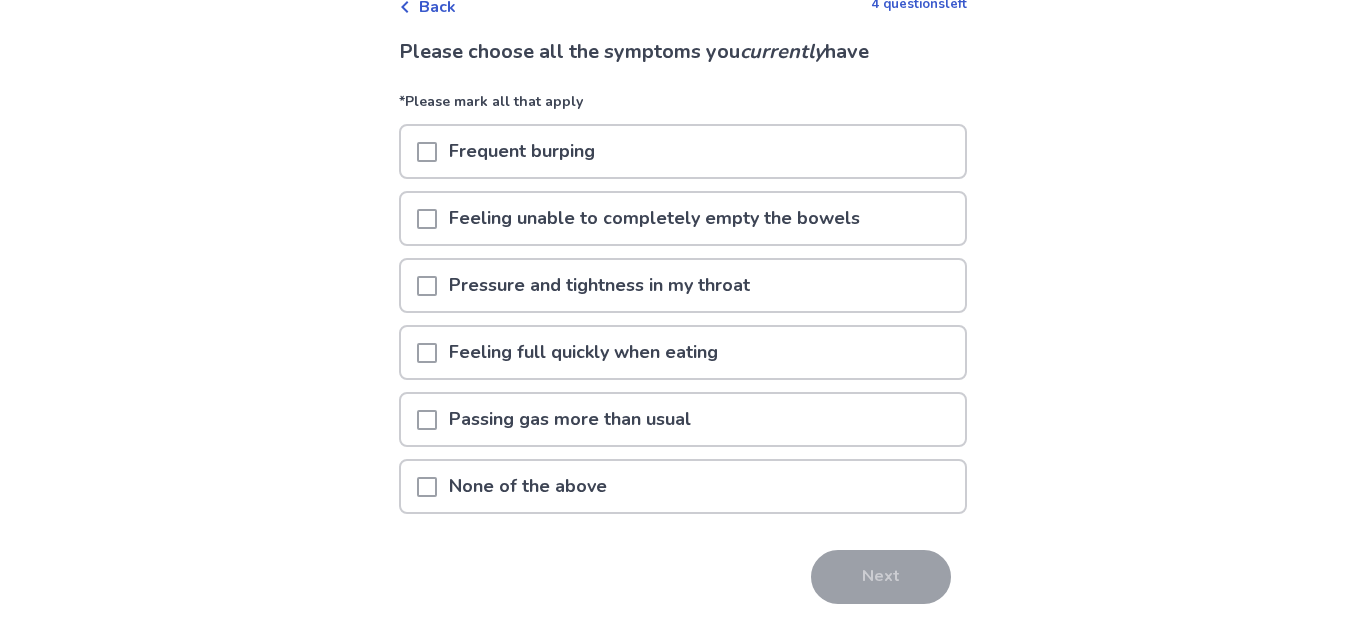 click at bounding box center [427, 420] 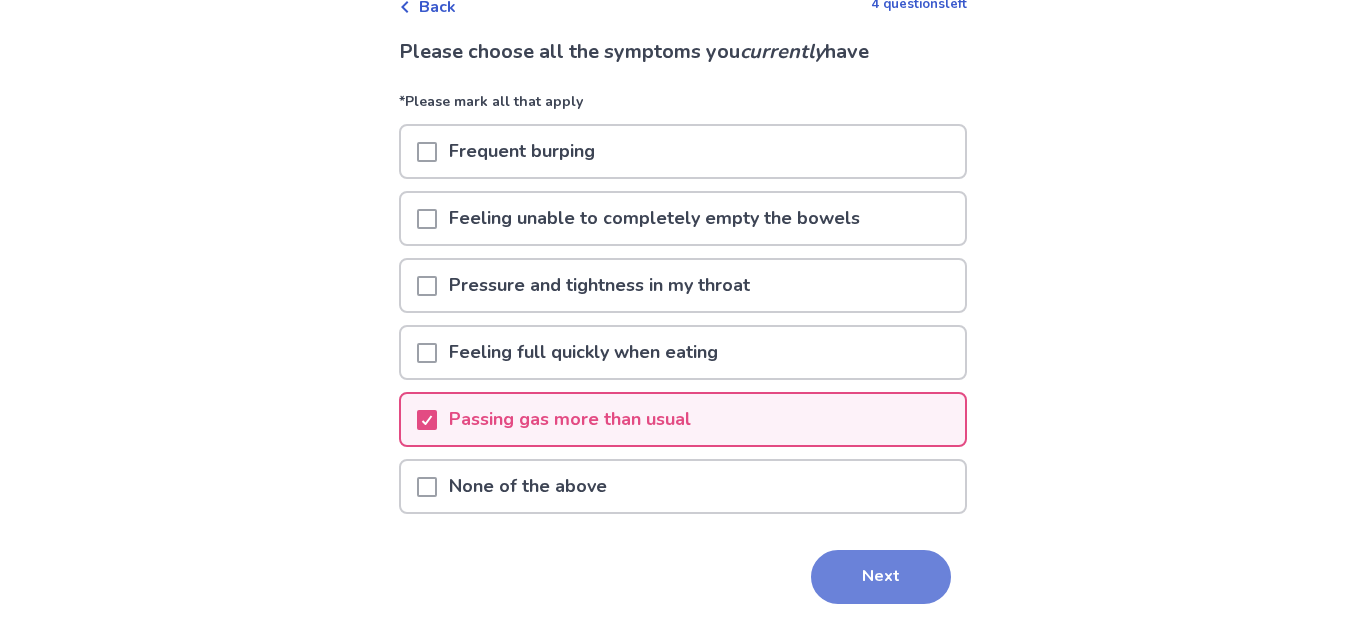 click on "Next" at bounding box center [881, 577] 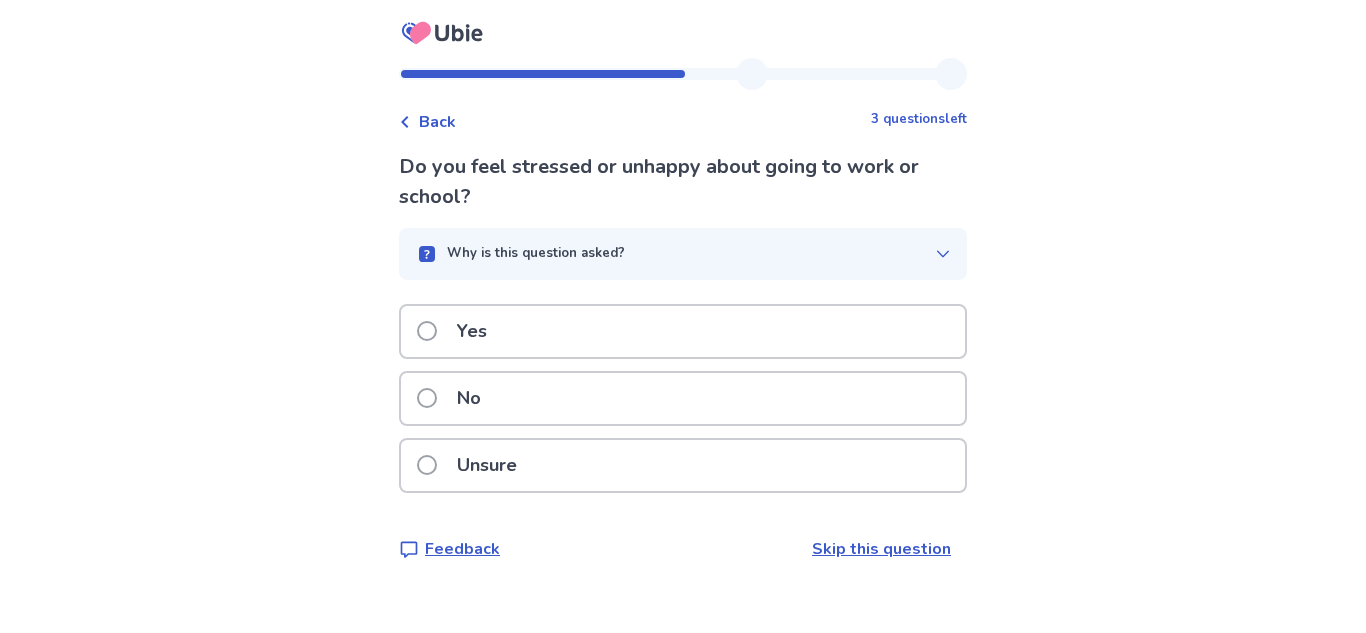 click at bounding box center (427, 331) 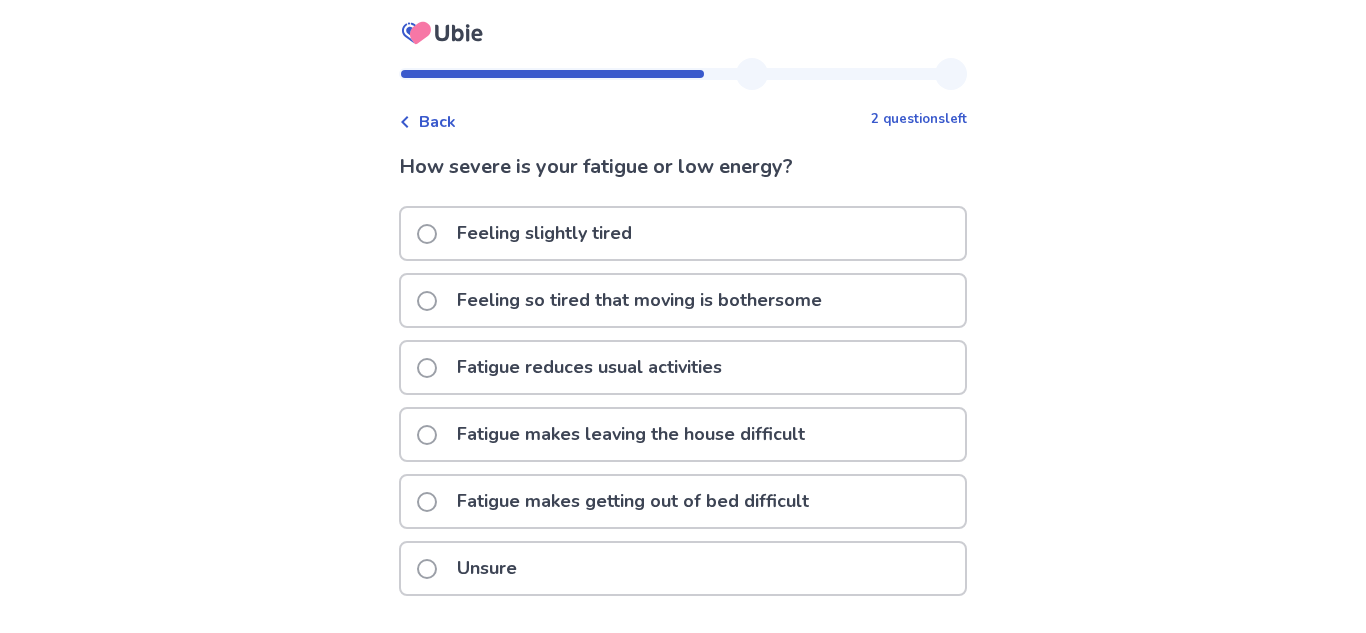click at bounding box center [427, 368] 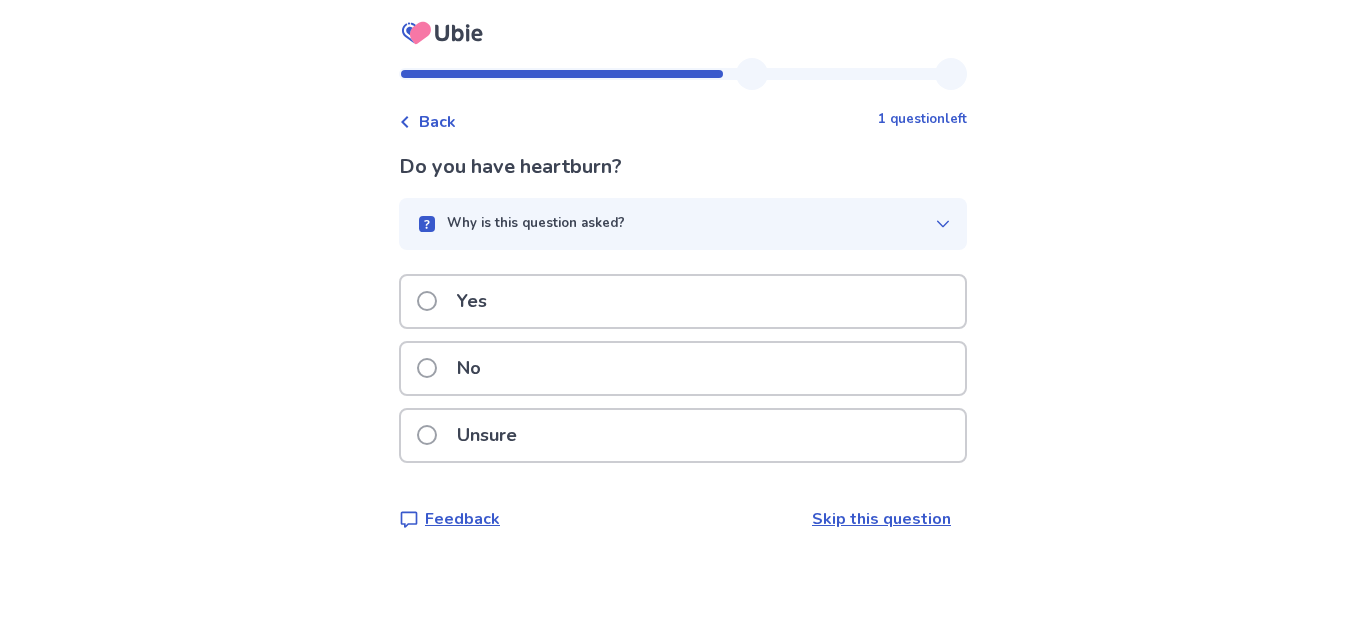 click 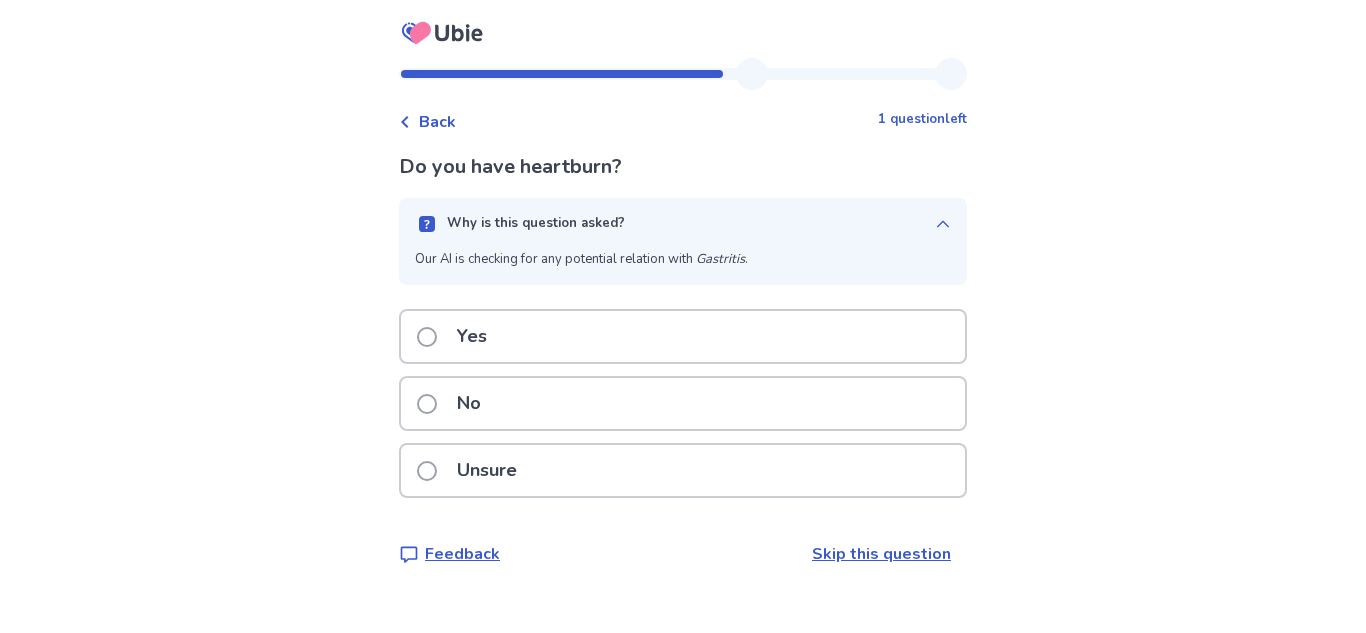 click at bounding box center (427, 404) 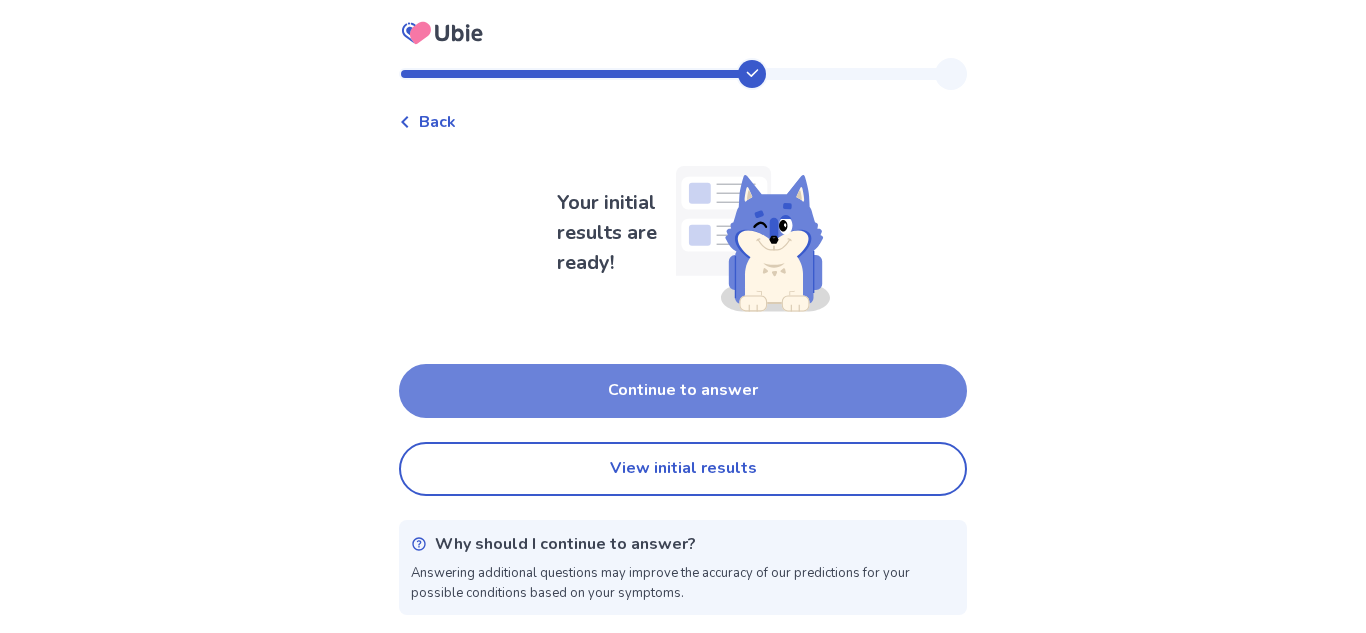 click on "Continue to answer" at bounding box center (683, 391) 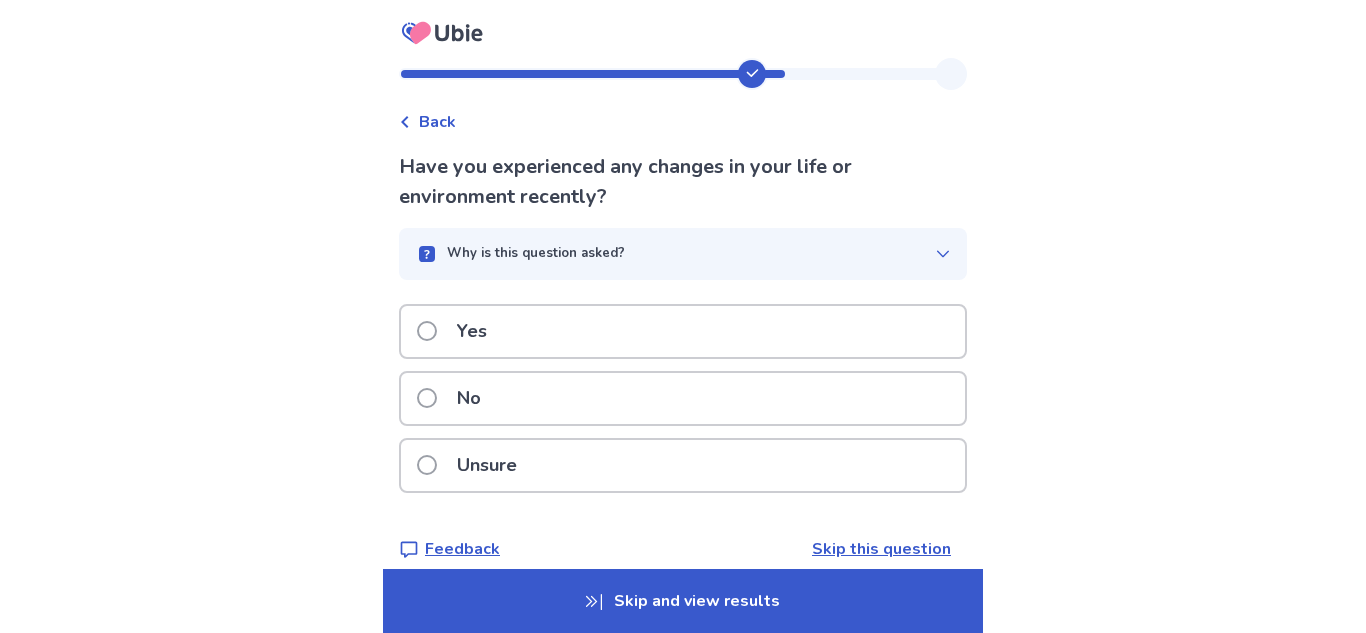 click at bounding box center [427, 465] 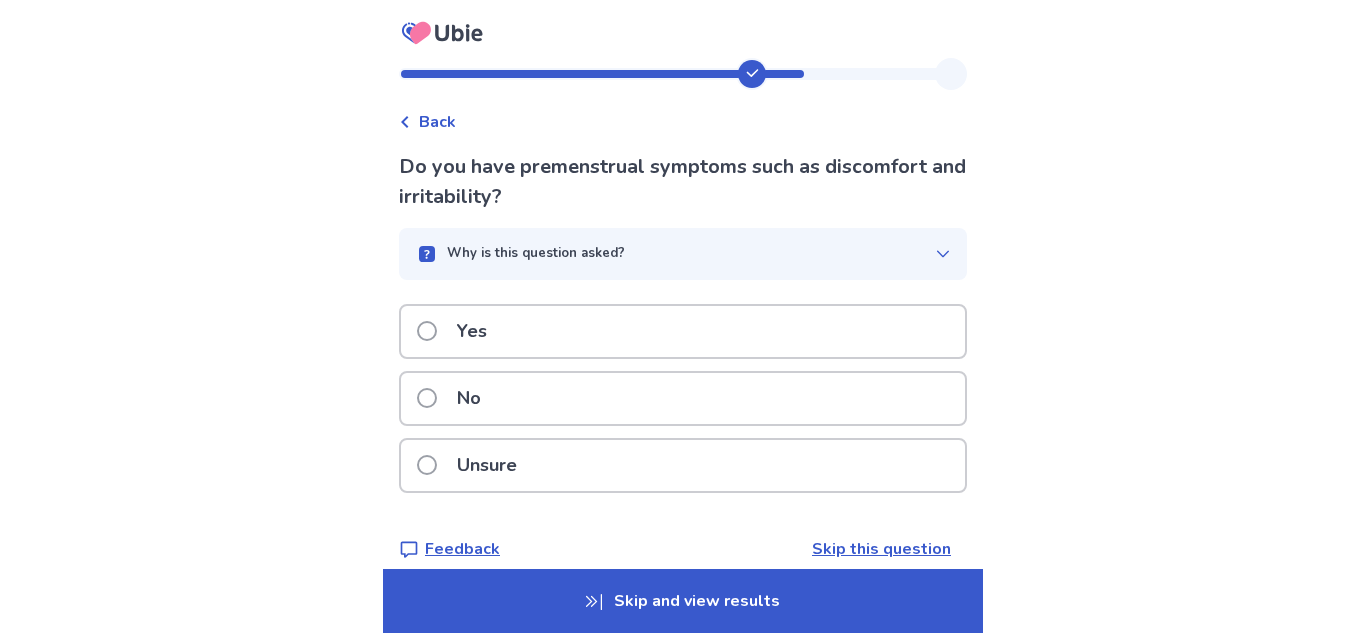 click at bounding box center [427, 331] 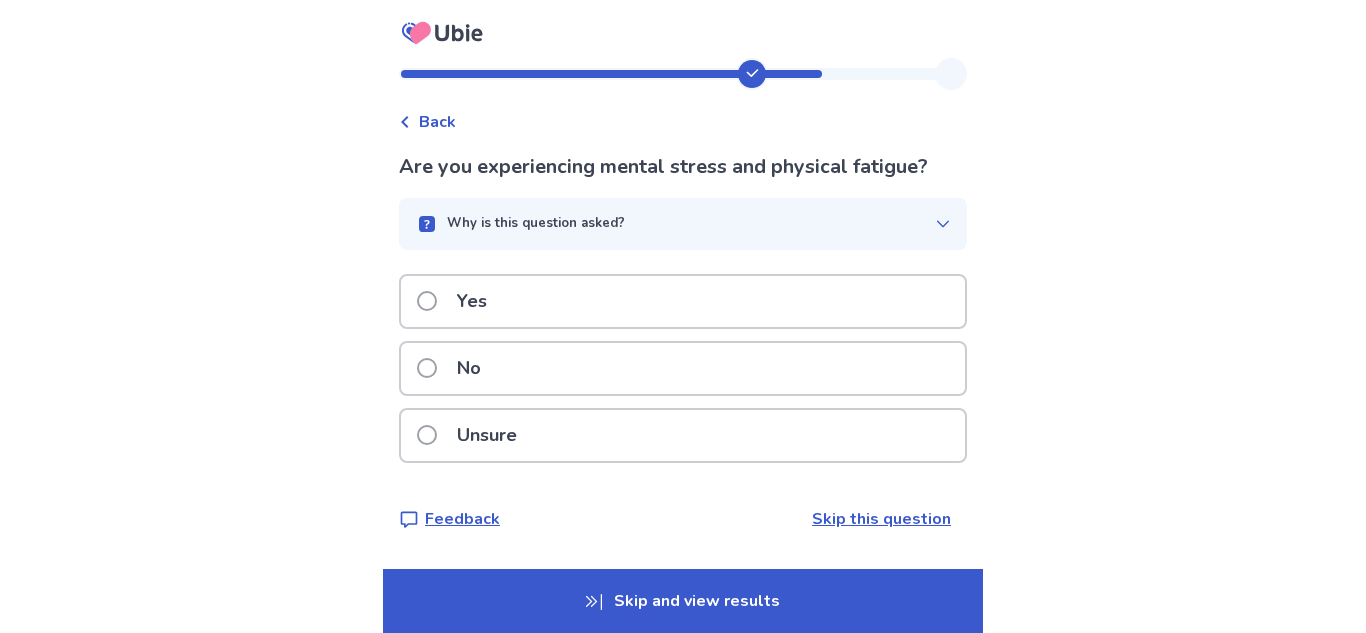 click at bounding box center [427, 301] 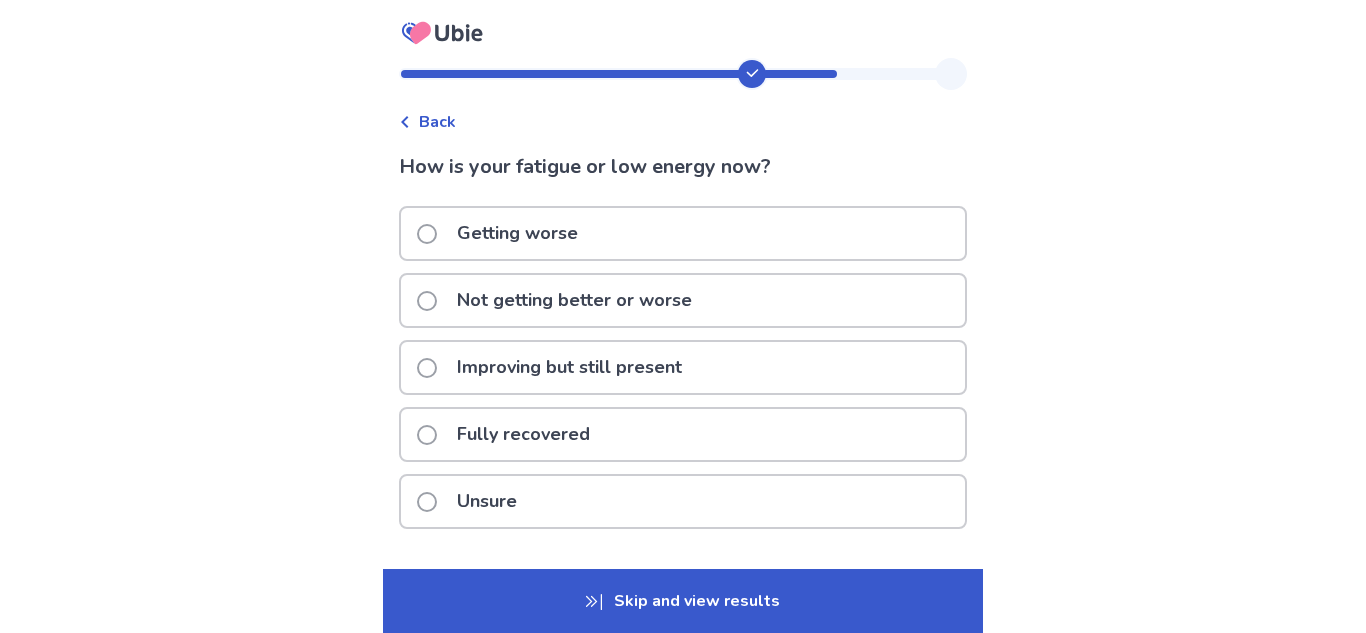 click on "Fully recovered" at bounding box center (509, 434) 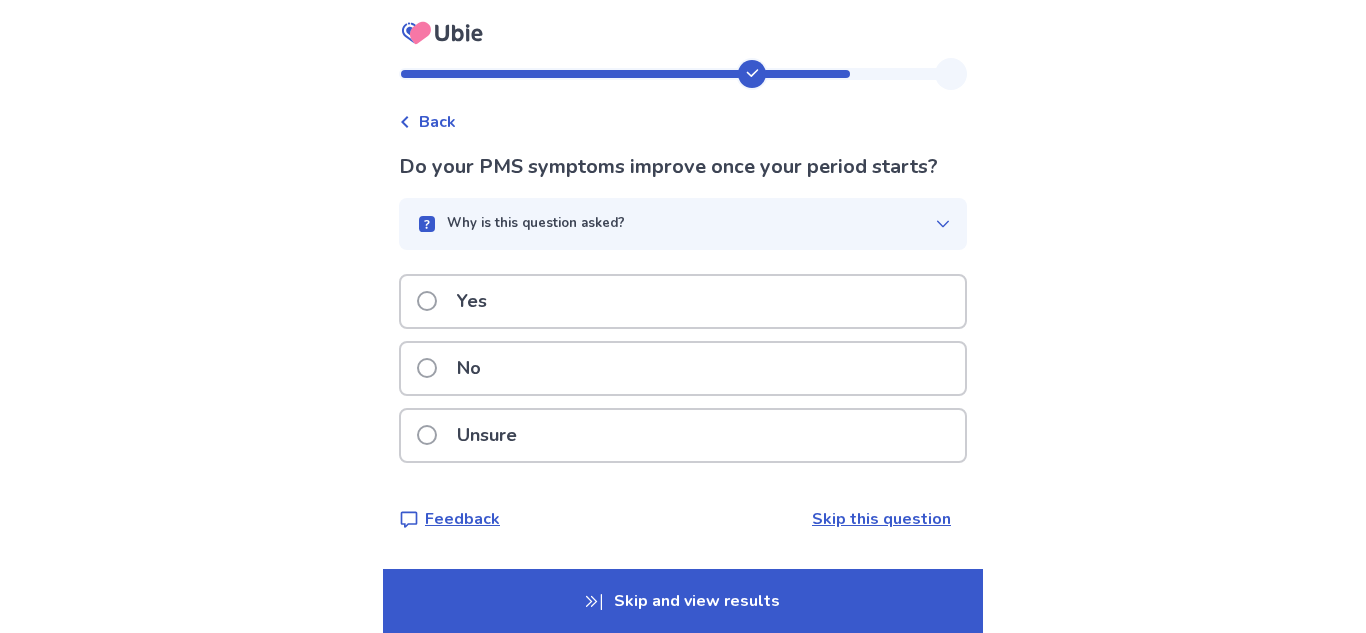click on "Unsure" at bounding box center [473, 435] 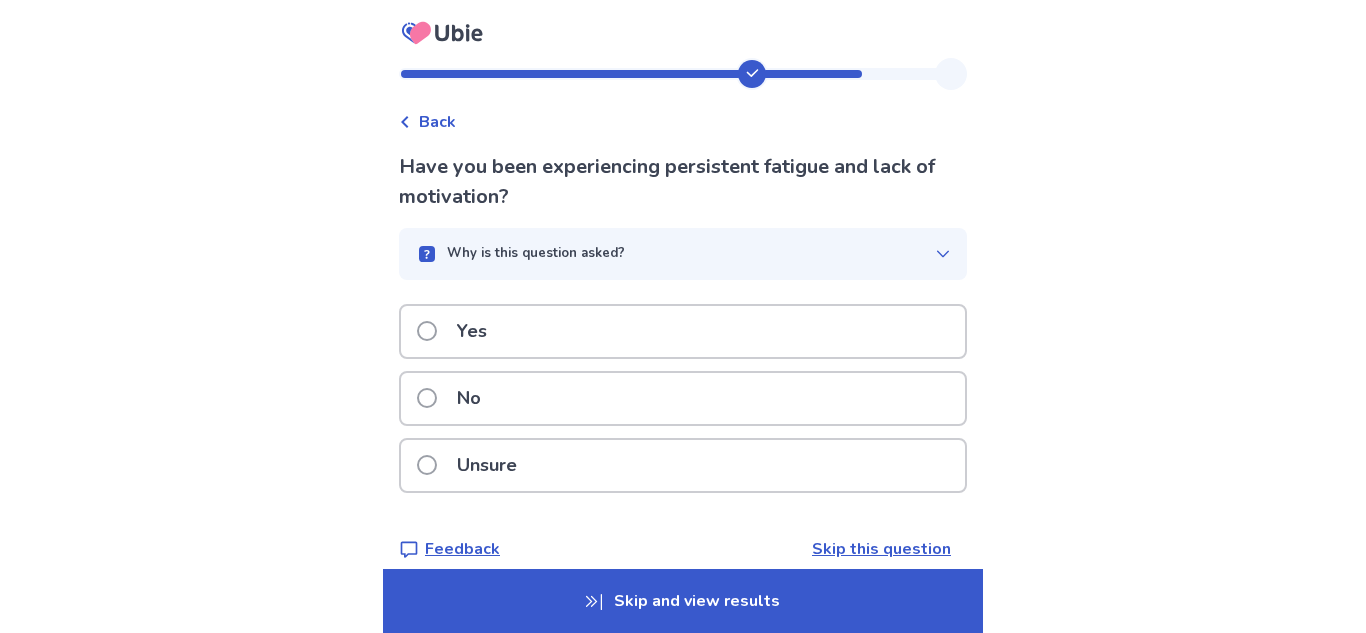 click at bounding box center [427, 465] 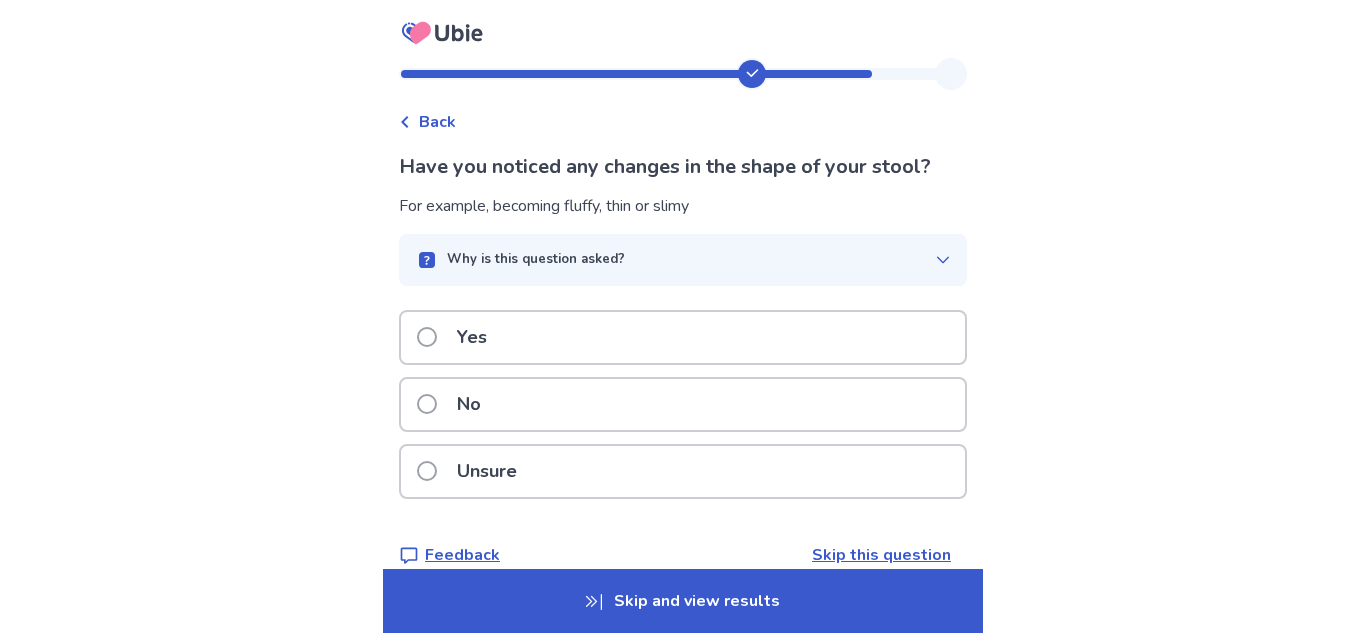 click at bounding box center (427, 471) 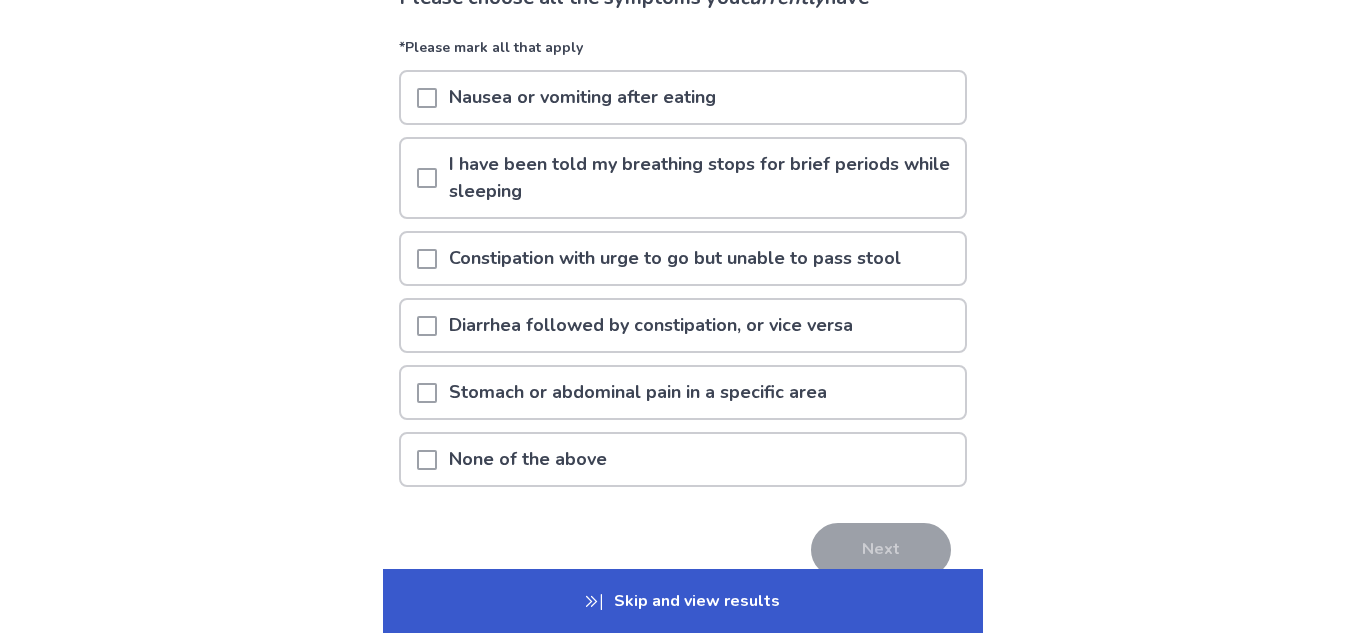 scroll, scrollTop: 180, scrollLeft: 0, axis: vertical 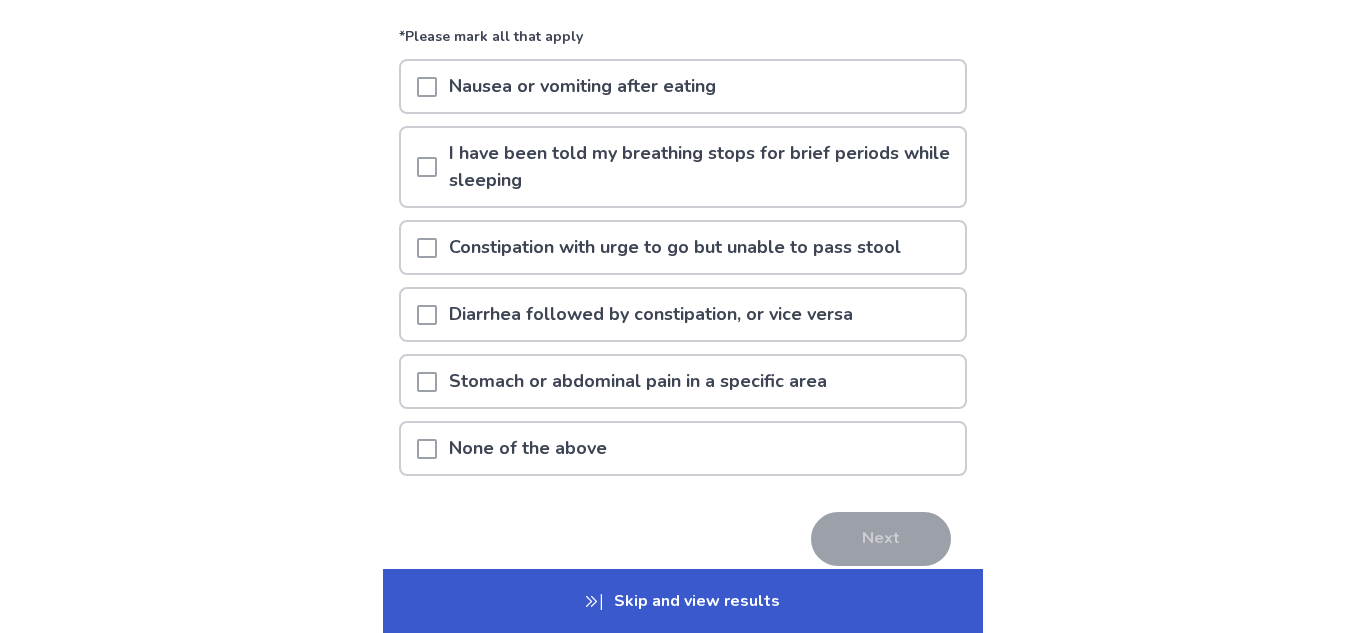 click at bounding box center (427, 382) 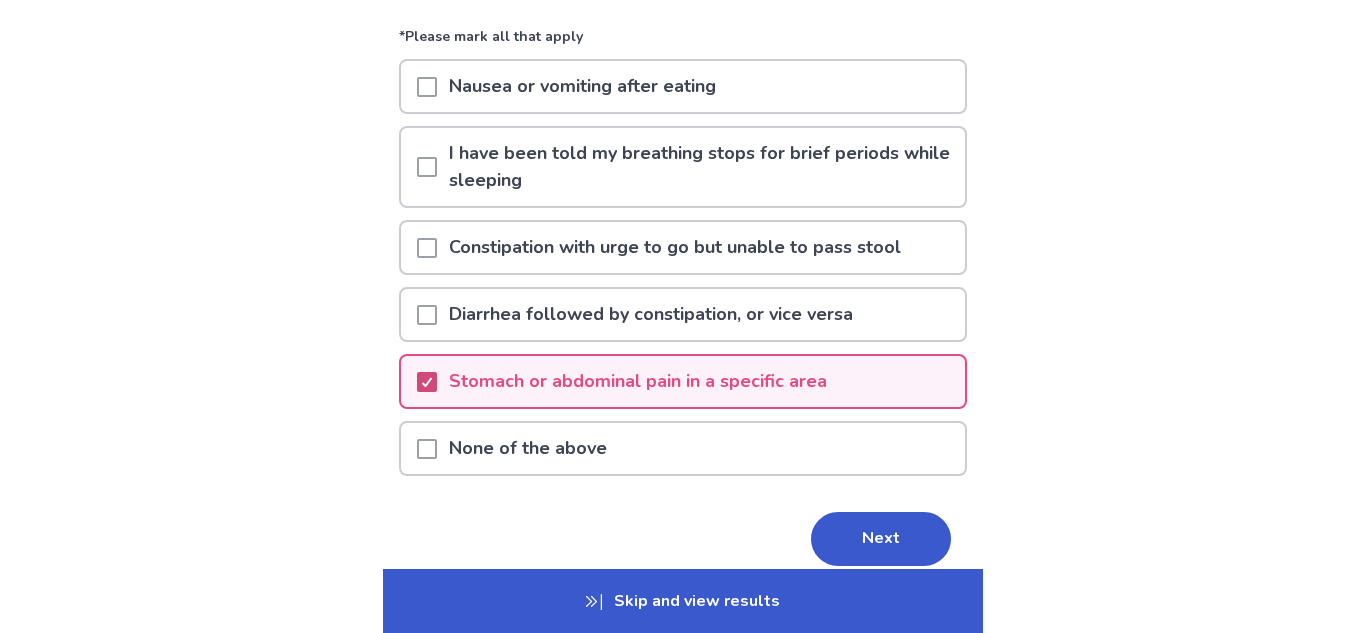 click 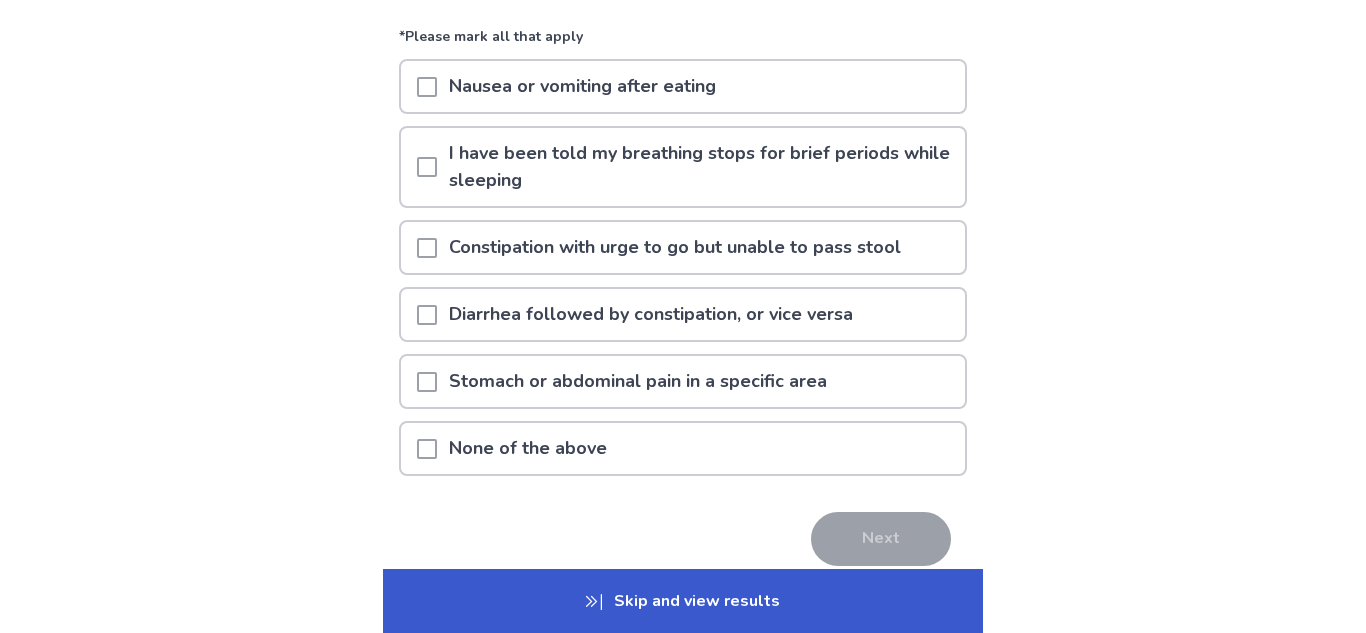click at bounding box center (427, 449) 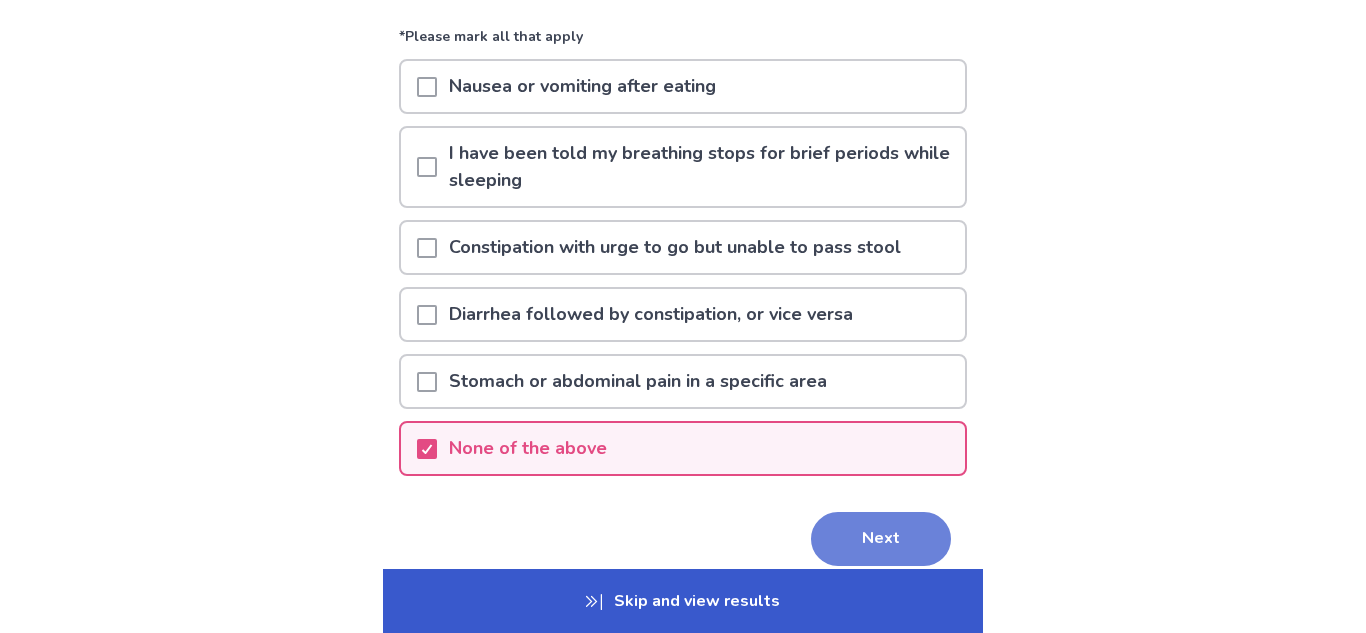 click on "Next" at bounding box center (881, 539) 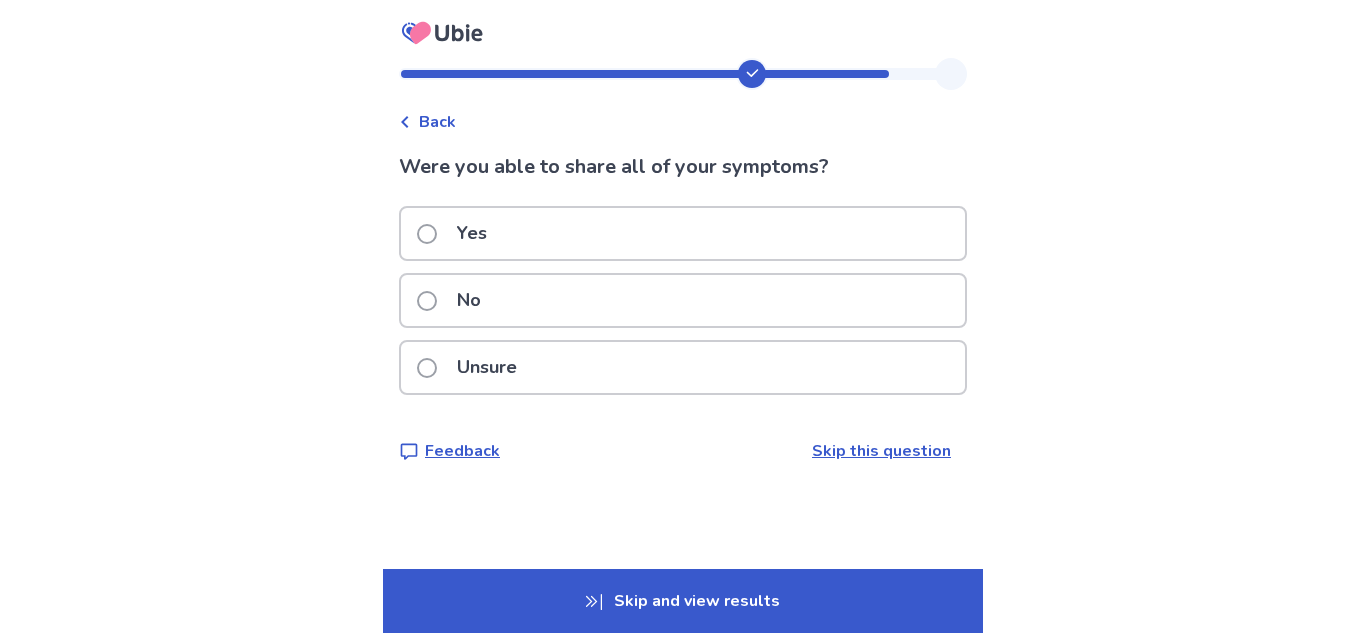 click at bounding box center [427, 301] 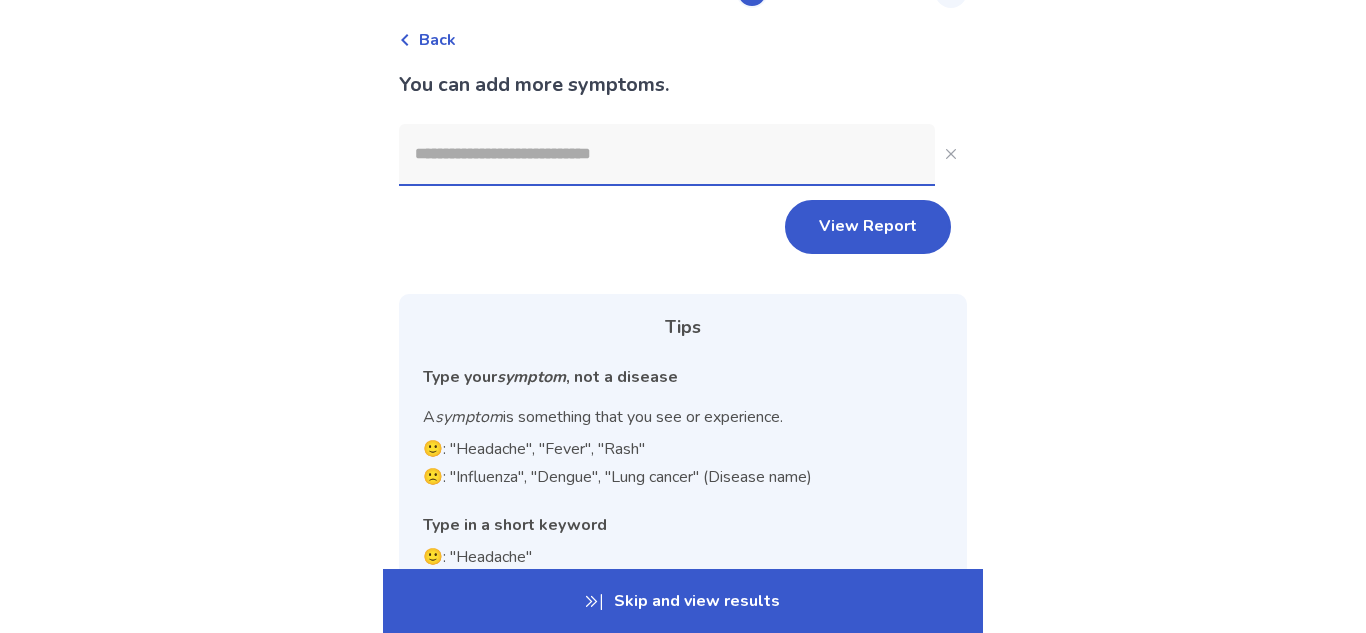 scroll, scrollTop: 22, scrollLeft: 0, axis: vertical 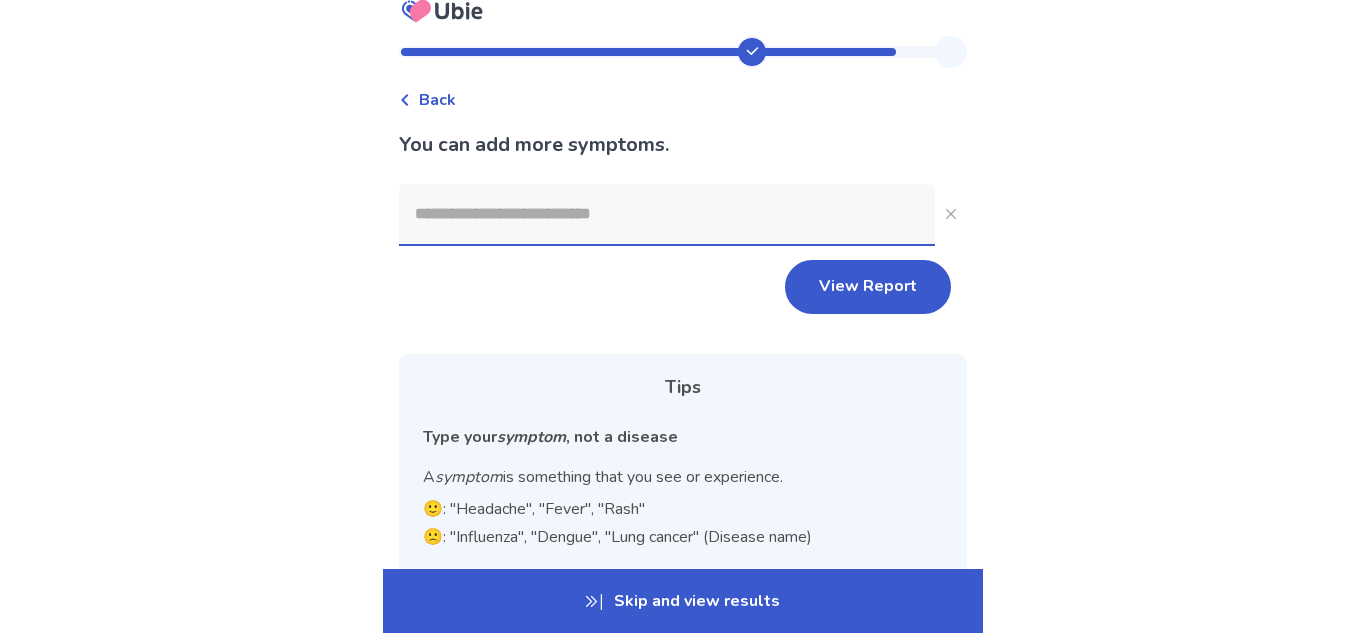 click 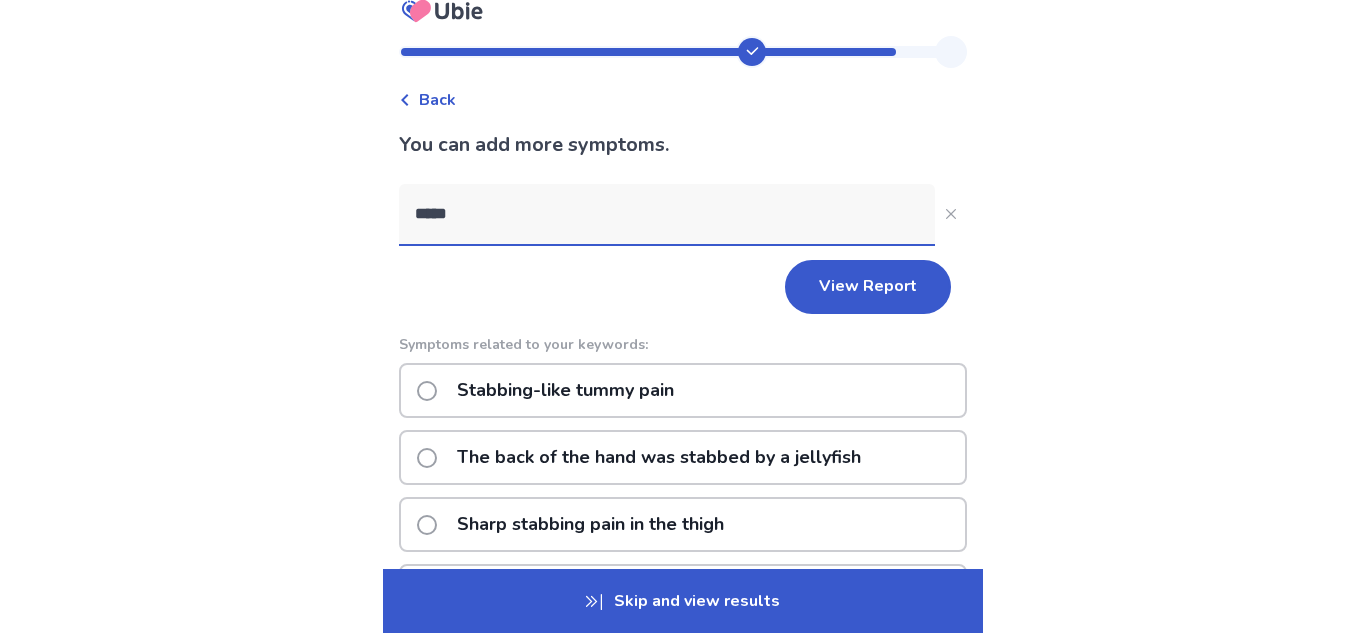 type on "*****" 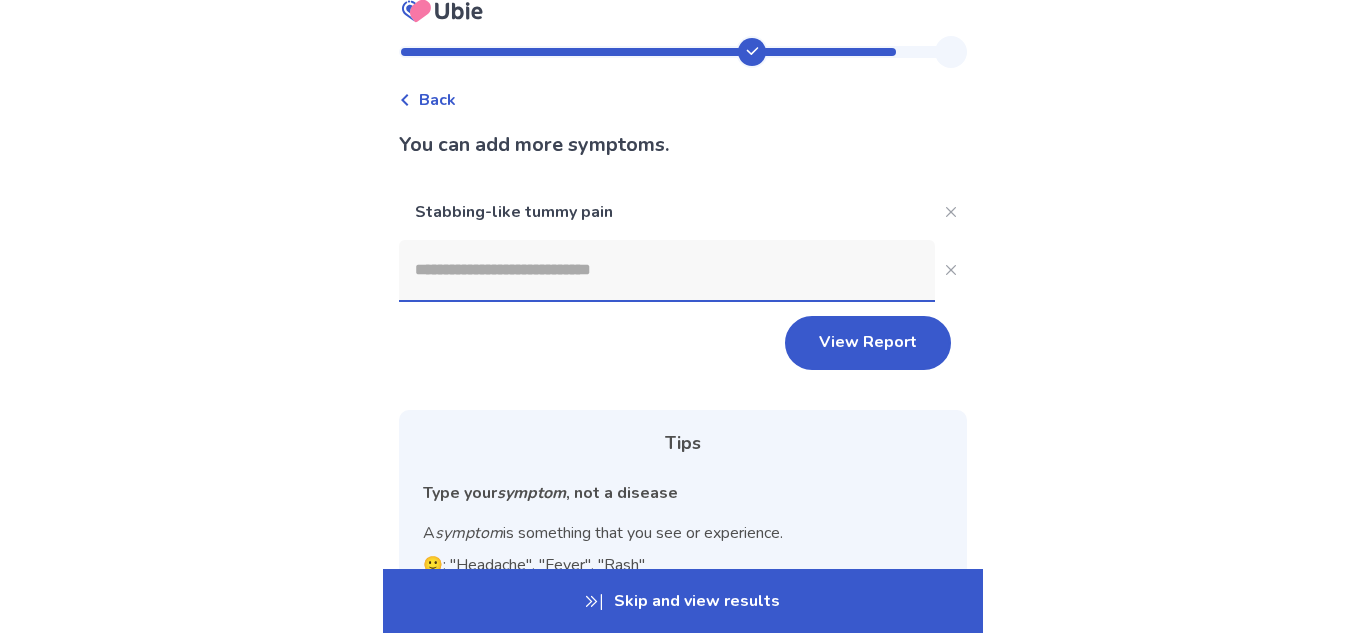 click 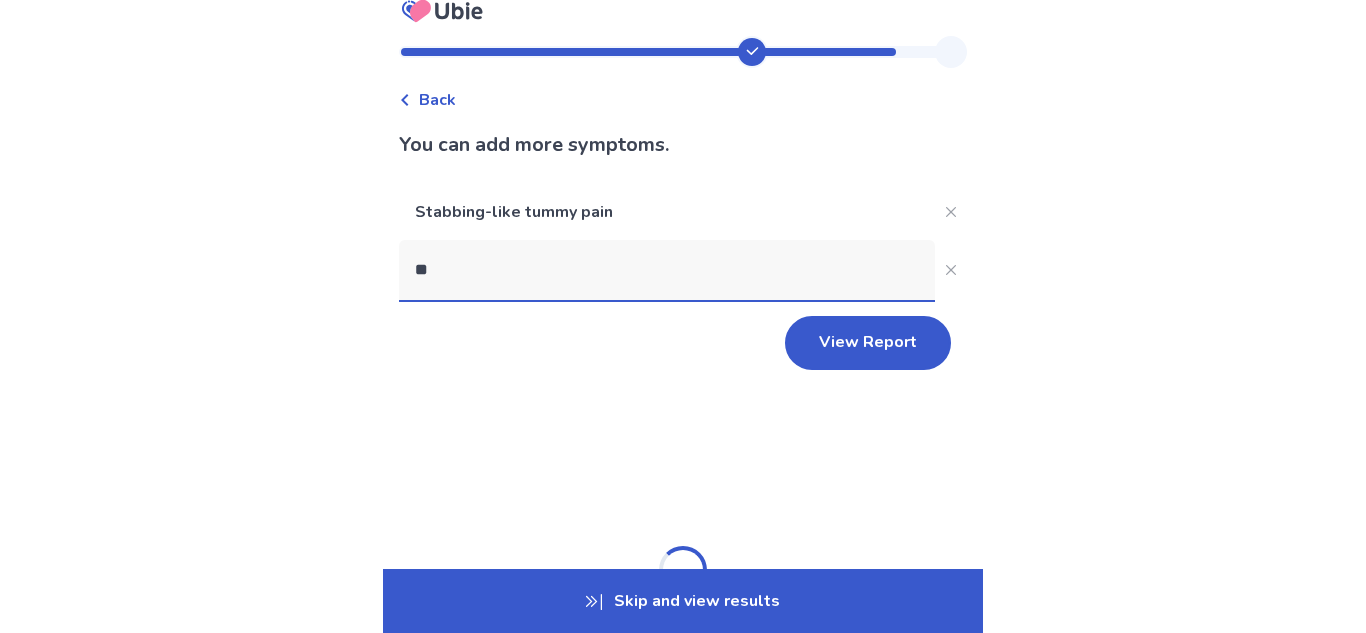 type on "*" 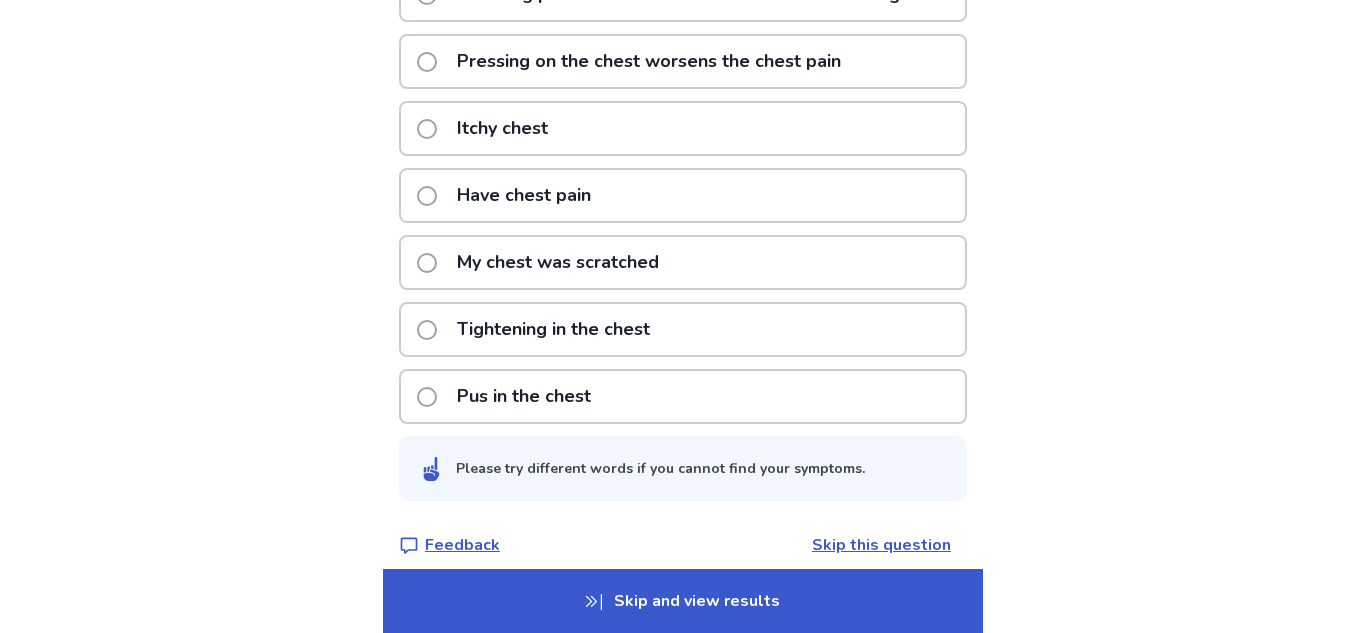 scroll, scrollTop: 605, scrollLeft: 0, axis: vertical 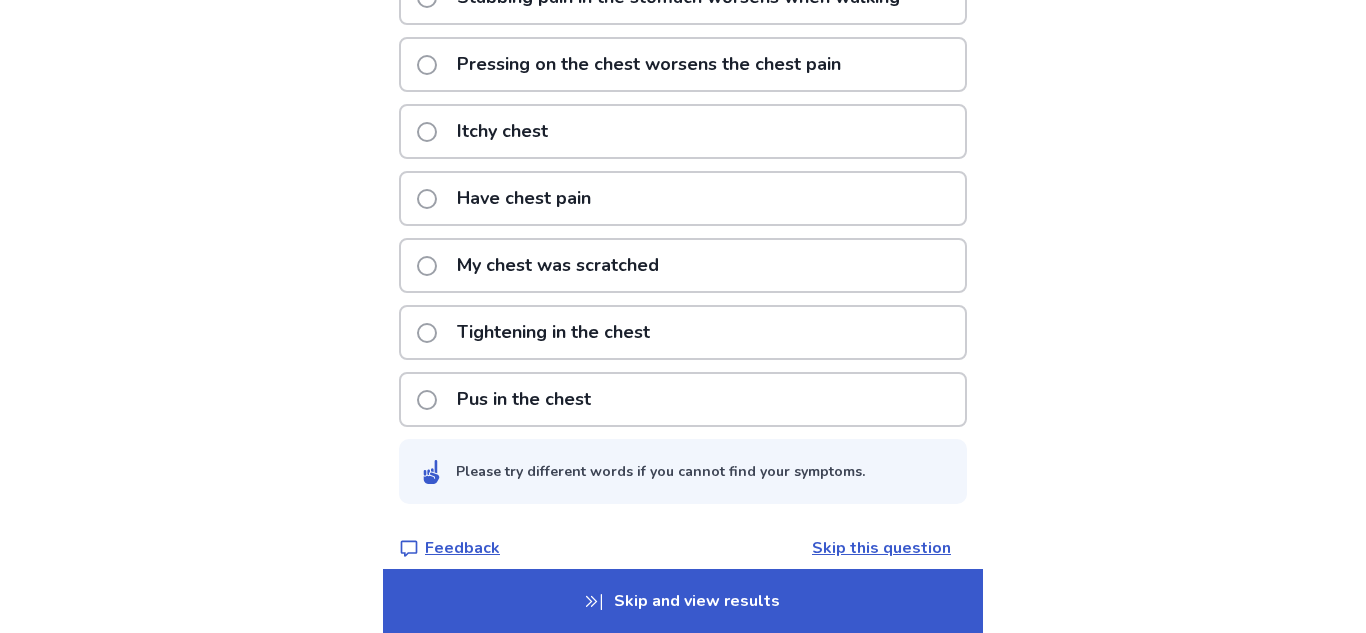 type on "**********" 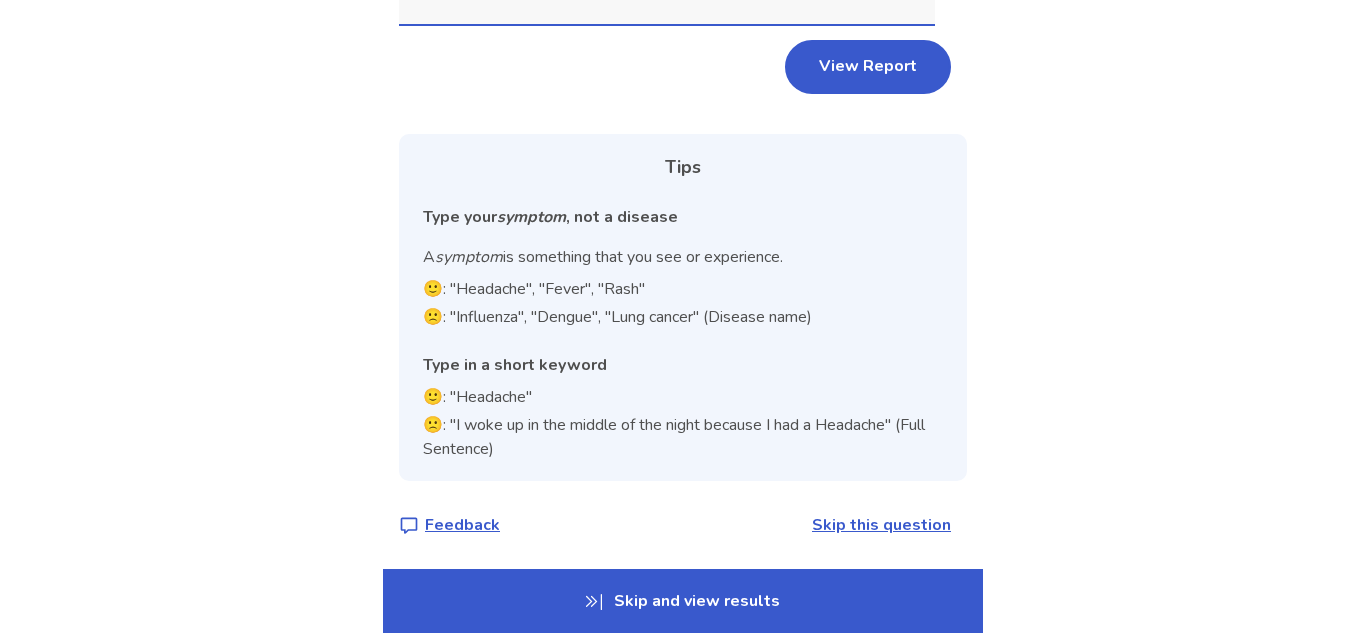 scroll, scrollTop: 354, scrollLeft: 0, axis: vertical 